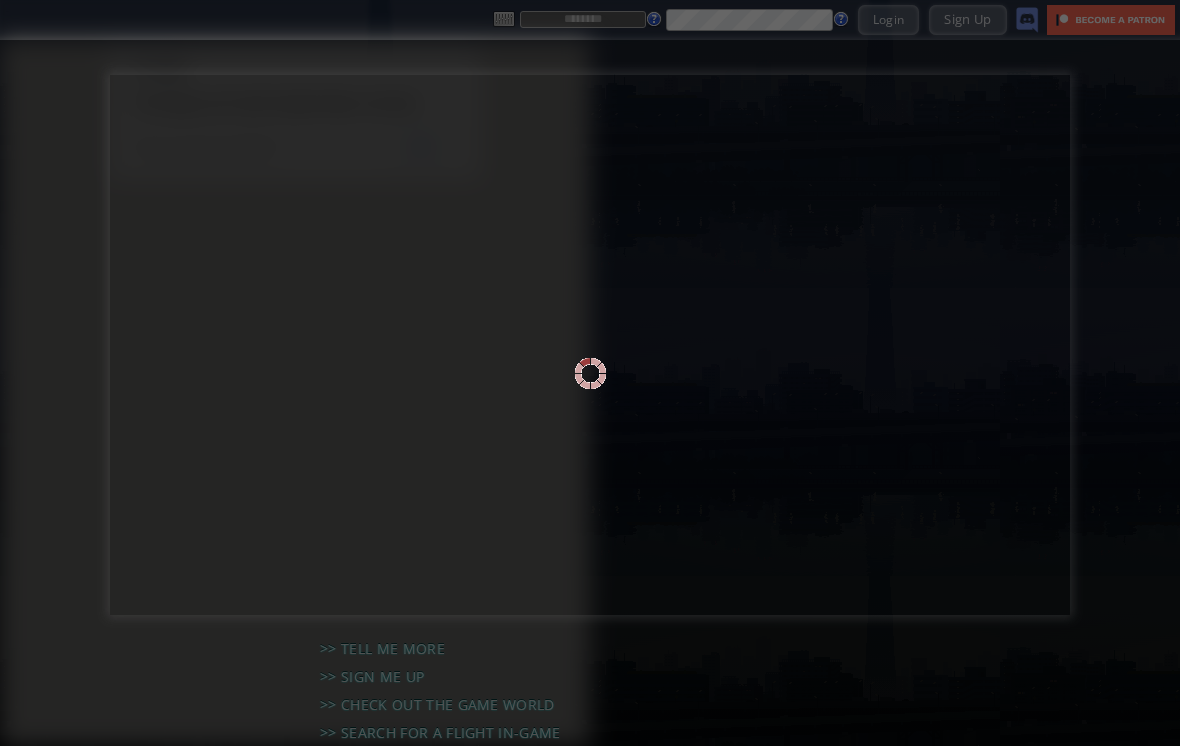 scroll, scrollTop: 0, scrollLeft: 0, axis: both 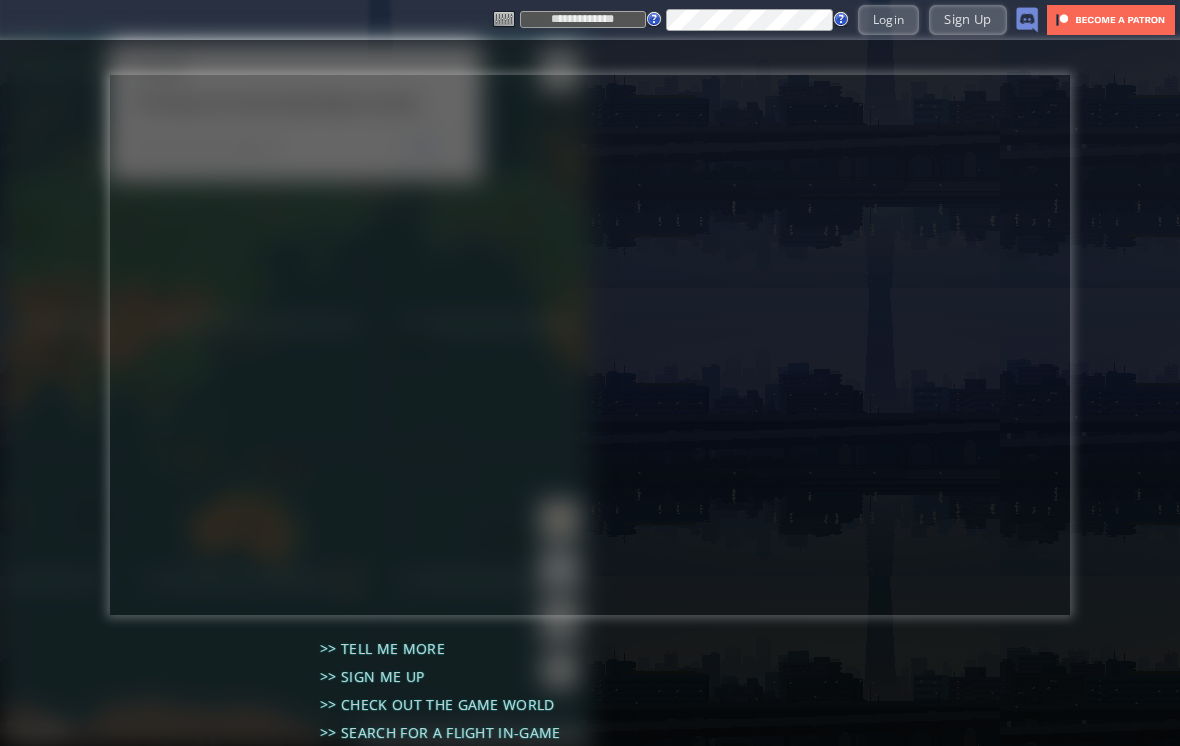 click on "Login" at bounding box center [889, 19] 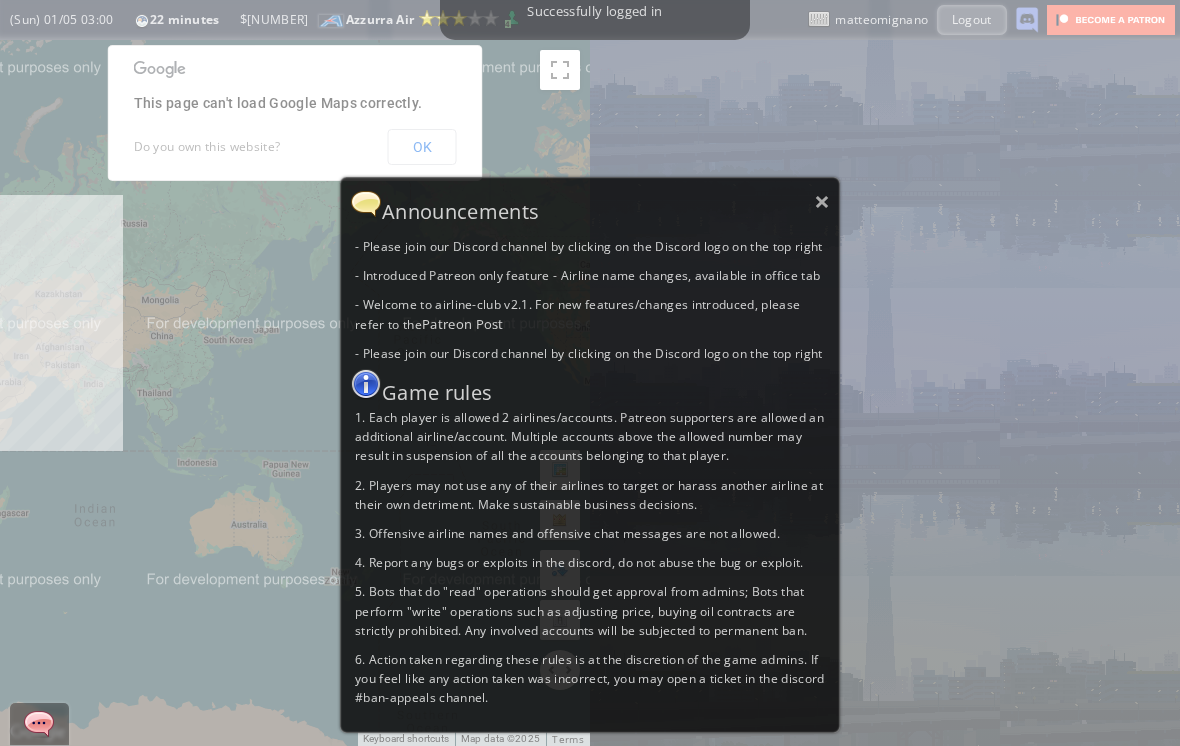 click on "×" at bounding box center [822, 201] 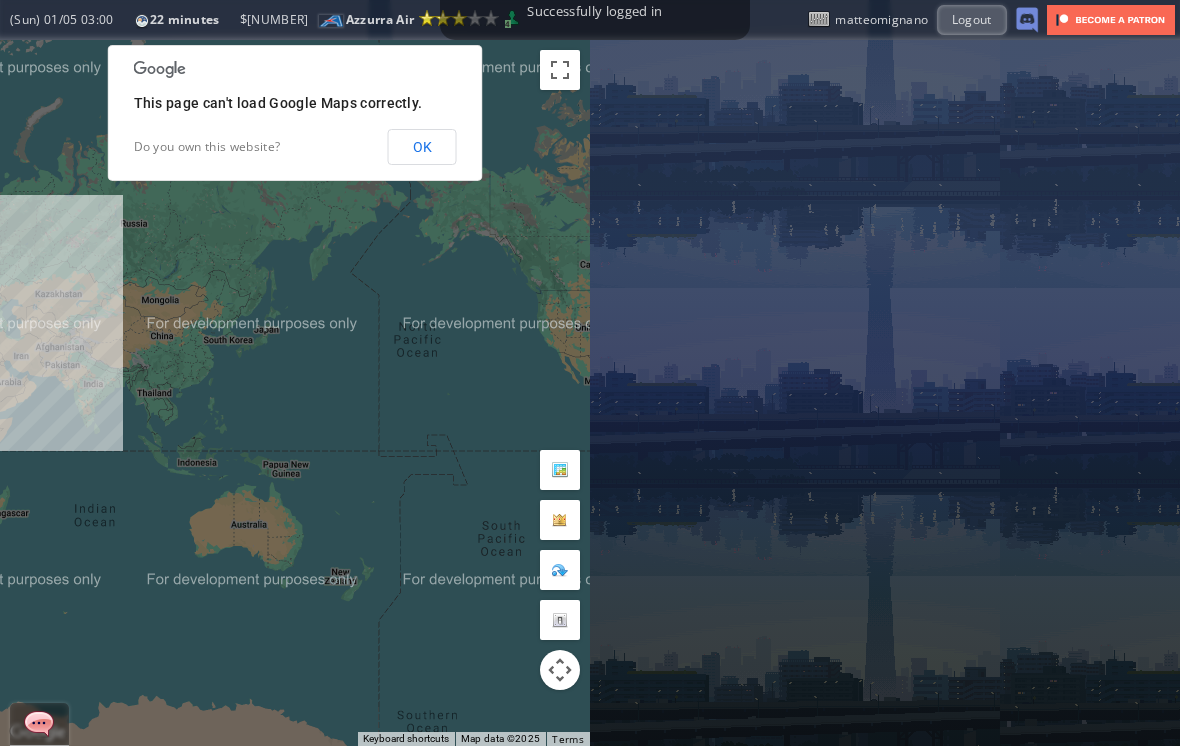 click on "OK" at bounding box center [422, 147] 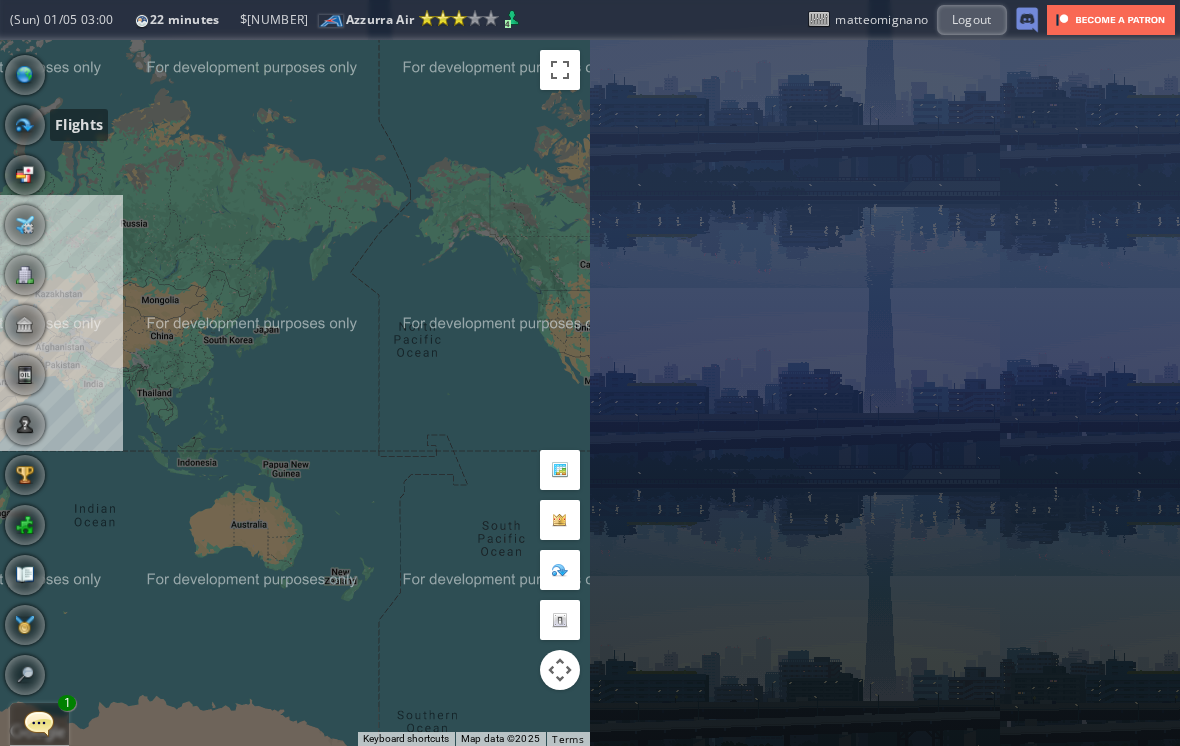 click at bounding box center [25, 125] 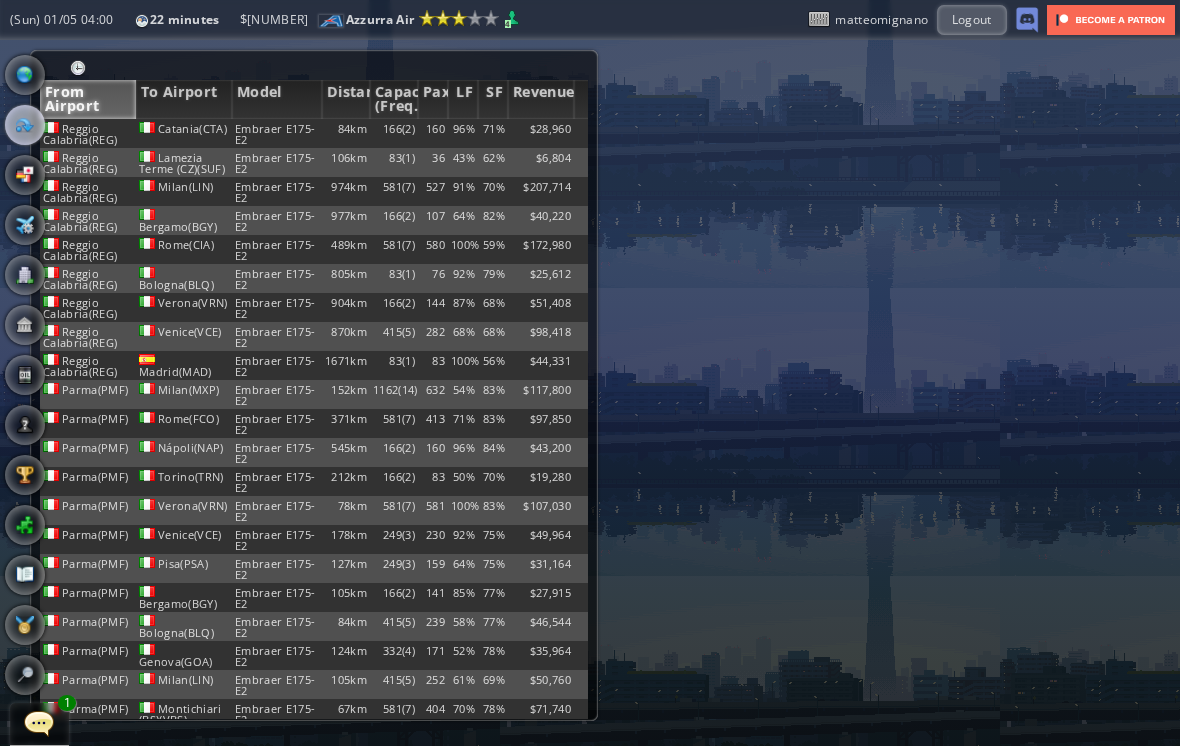 click on "100%" at bounding box center [463, 133] 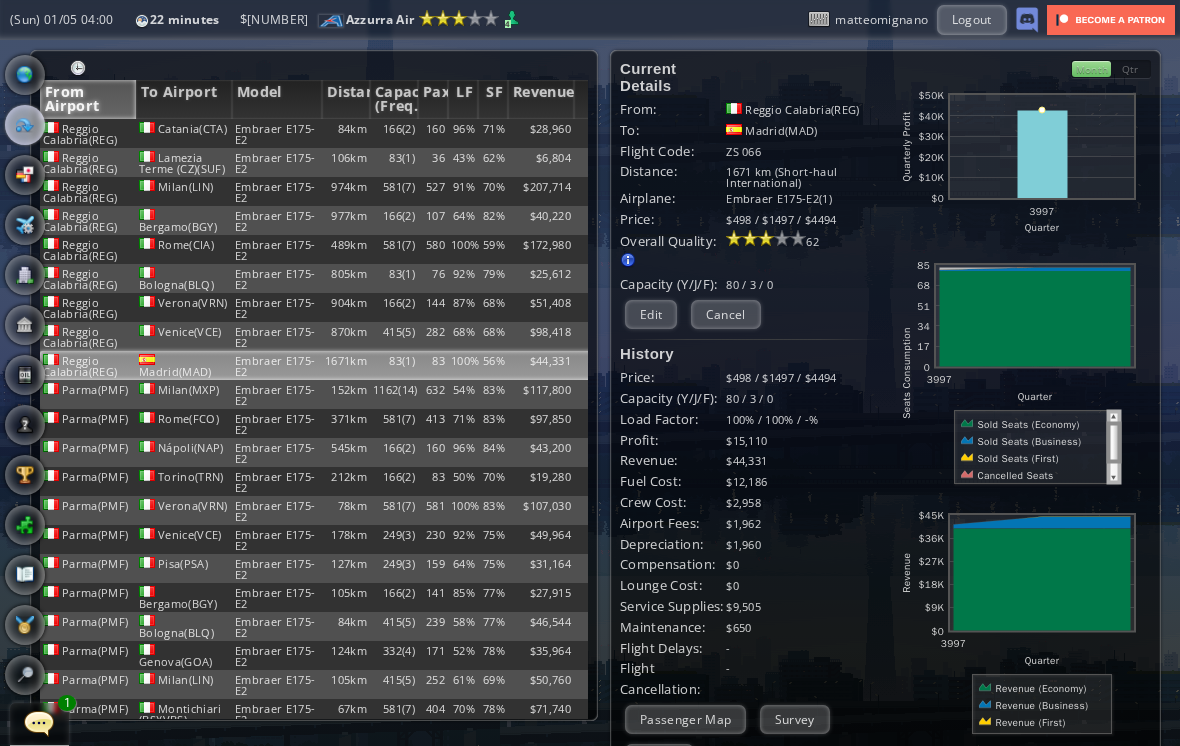 click on "Edit" at bounding box center [651, 314] 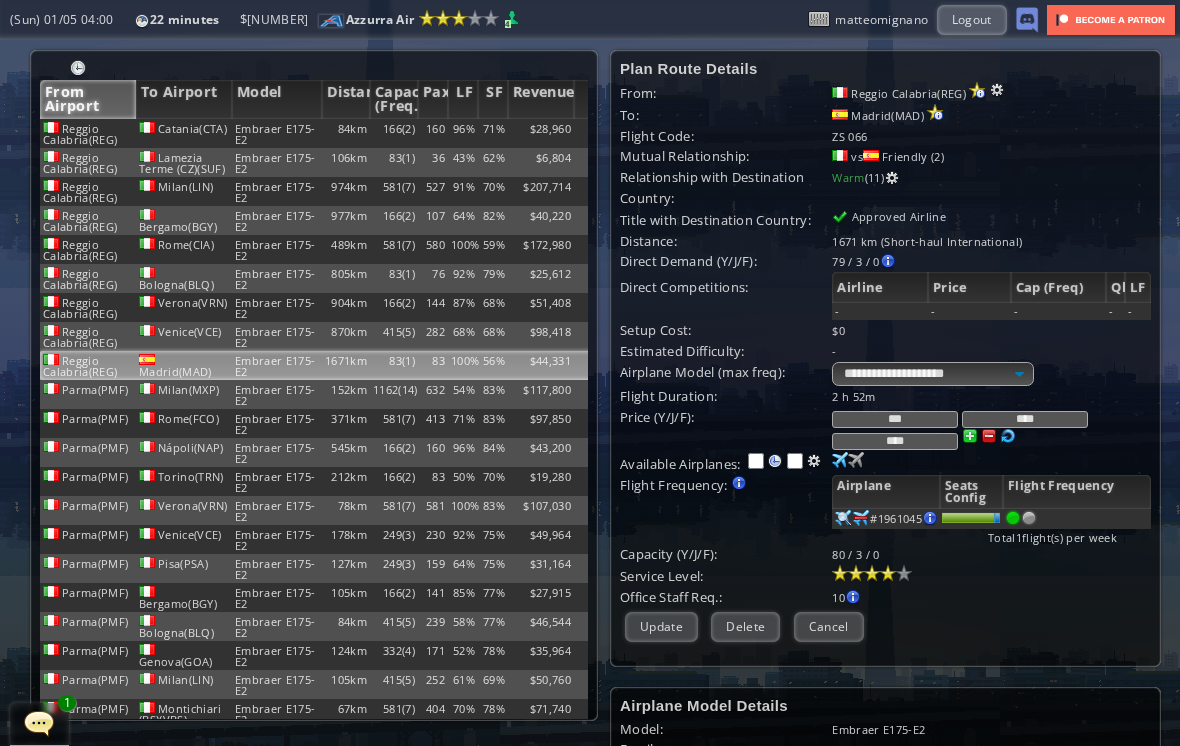 click at bounding box center [1029, 518] 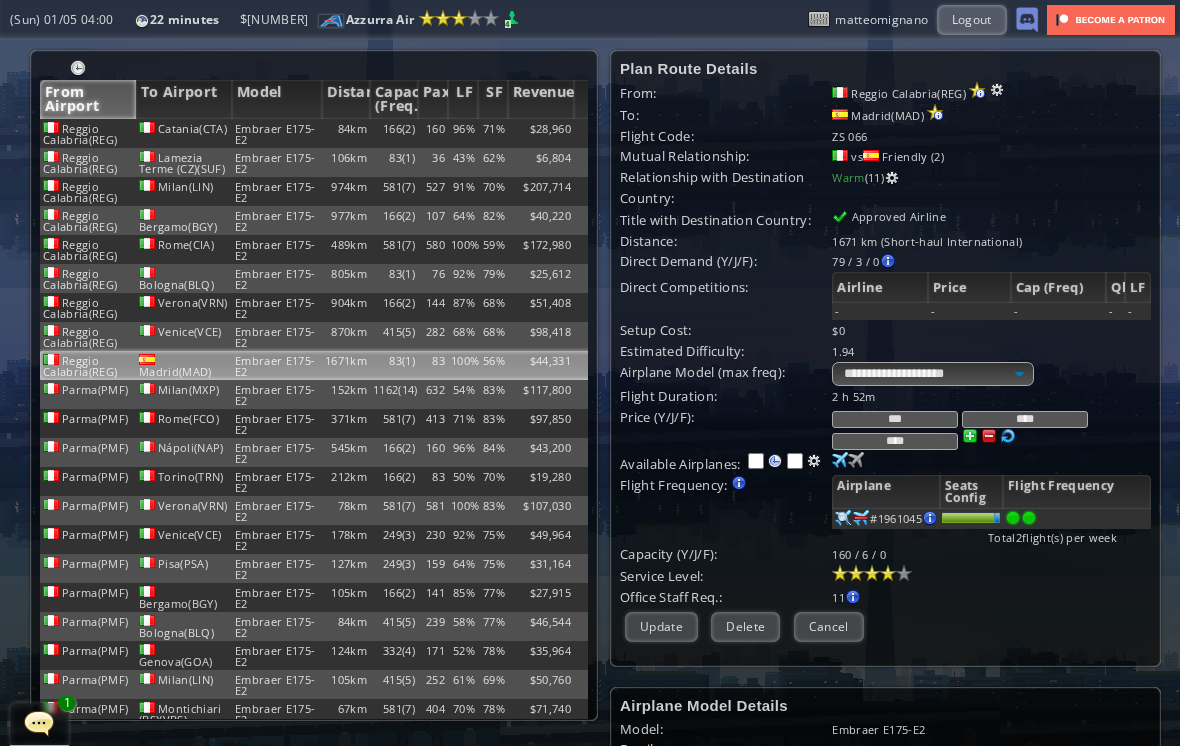 click on "Update" at bounding box center [661, 626] 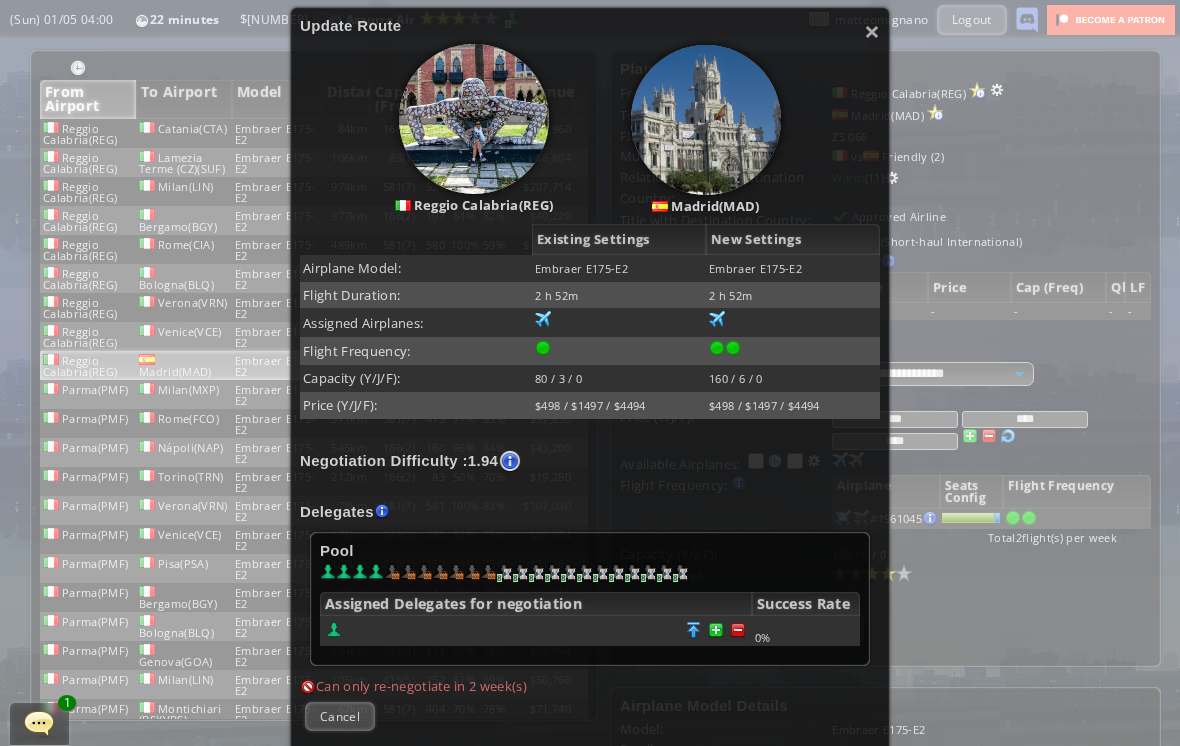 scroll, scrollTop: 179, scrollLeft: 0, axis: vertical 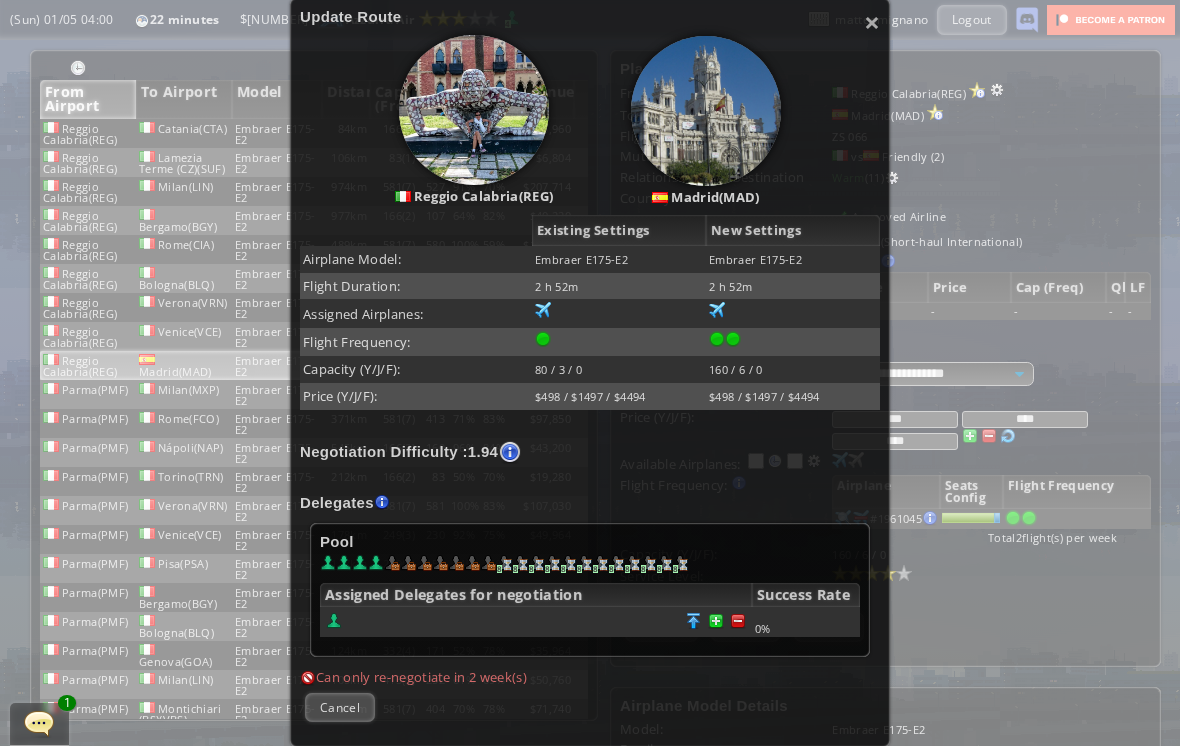 click on "Cancel" at bounding box center [340, 707] 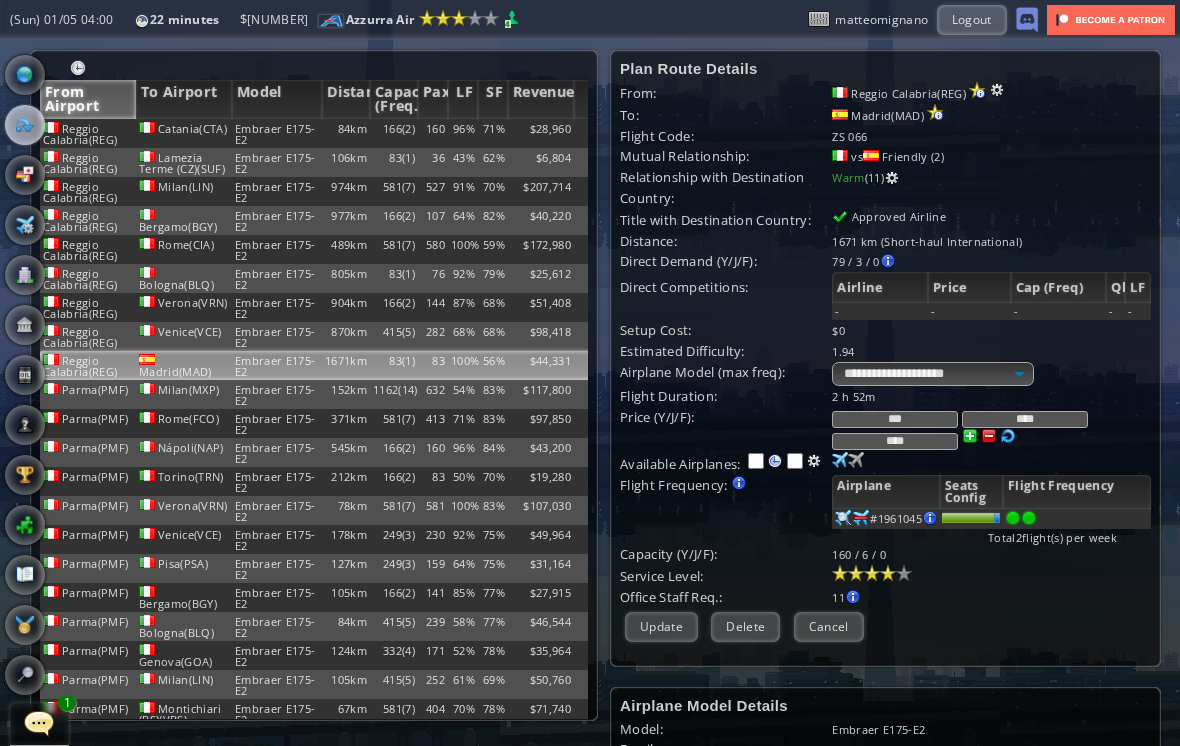 click at bounding box center (25, 75) 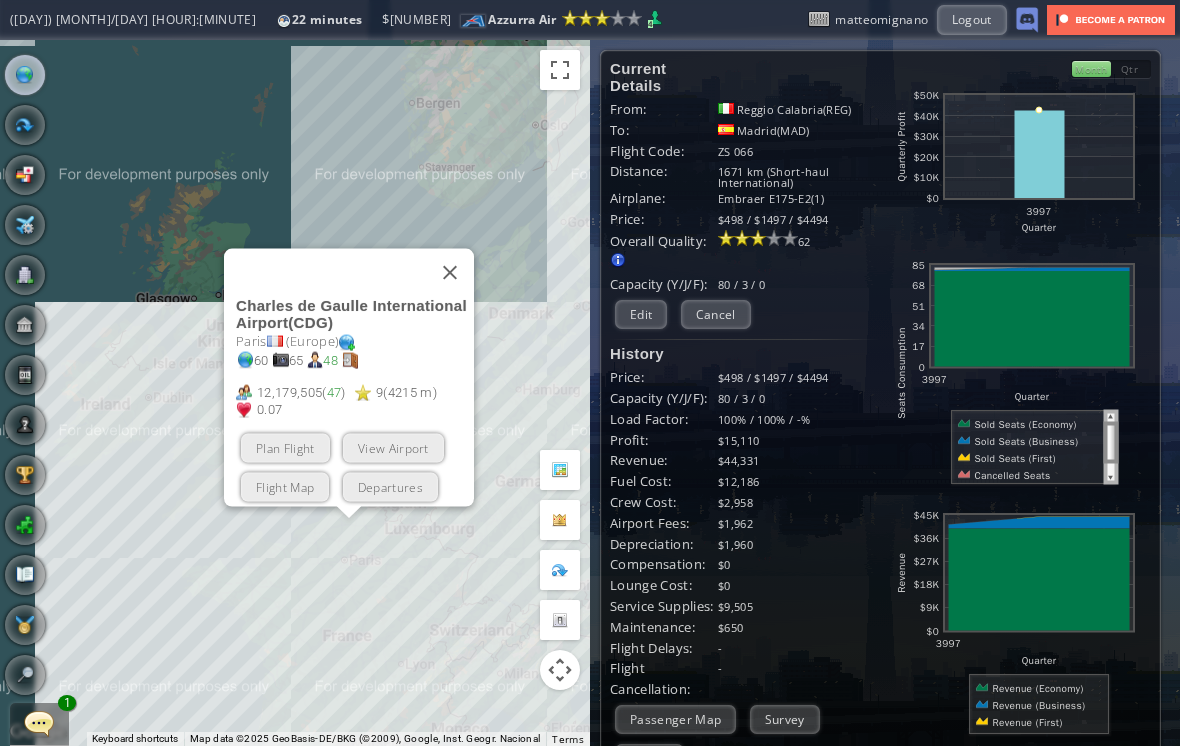 click on "Plan Flight" at bounding box center [285, 448] 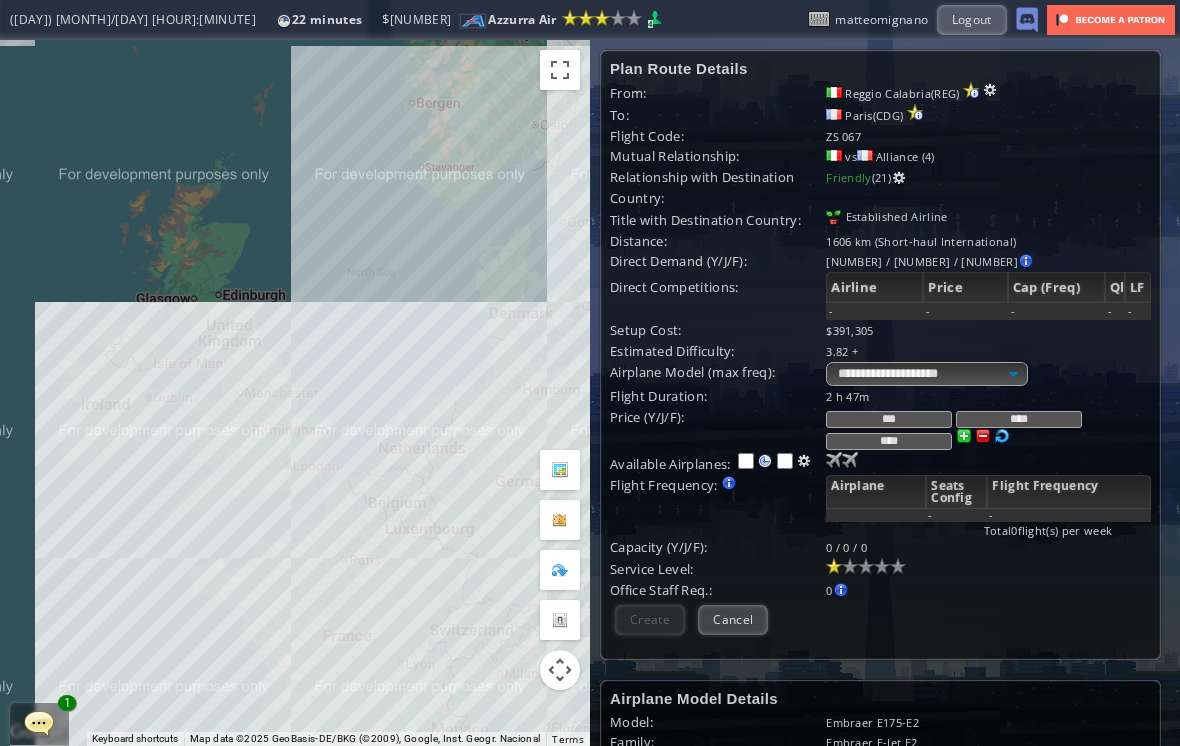 click at bounding box center [834, 460] 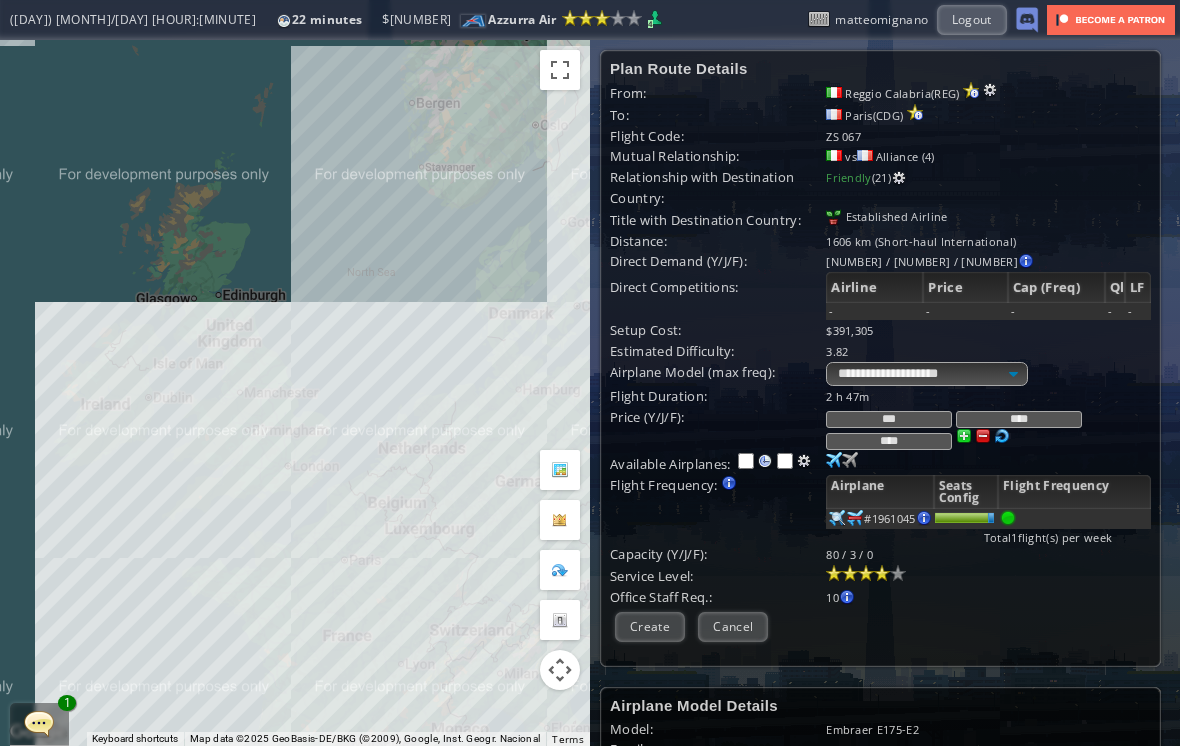 click at bounding box center (882, 573) 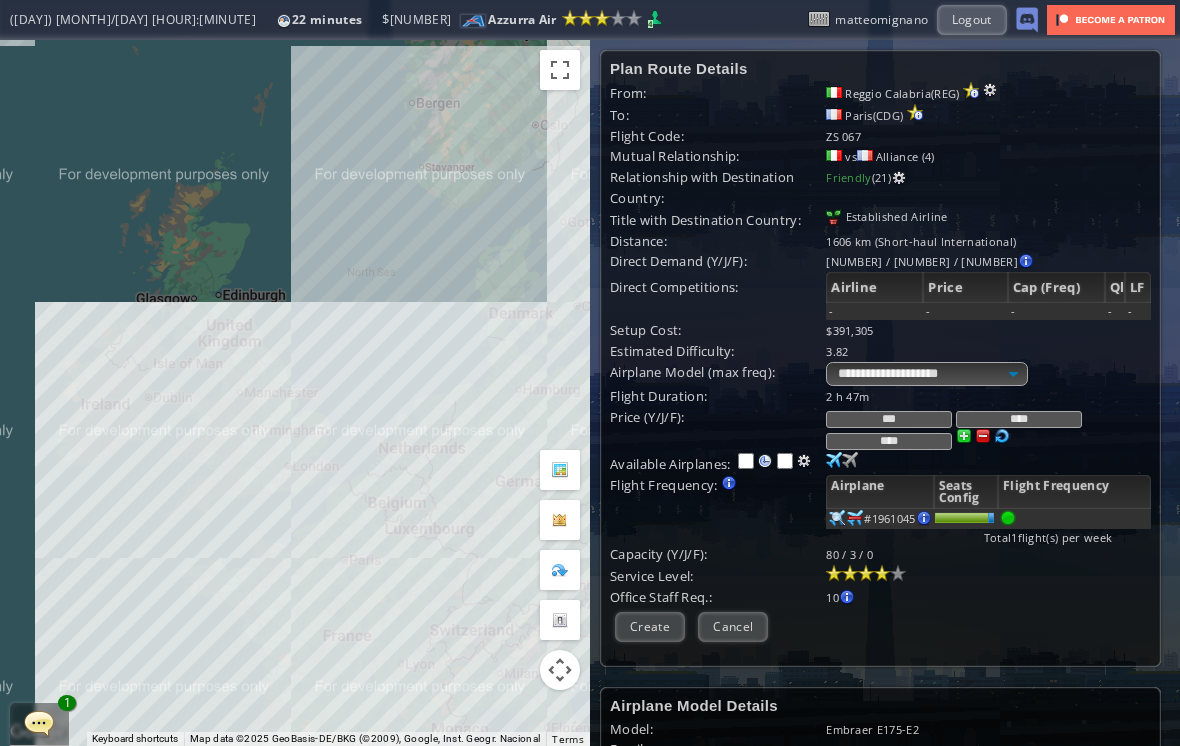 click on "Create" at bounding box center [650, 626] 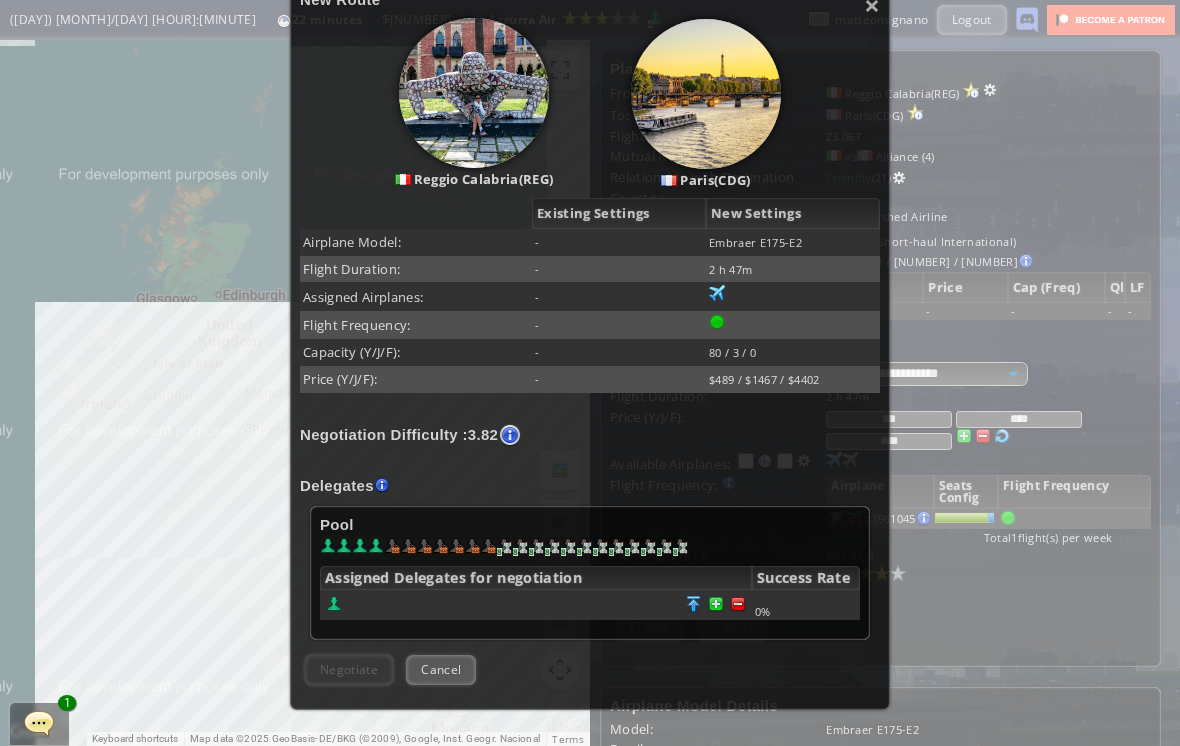 scroll, scrollTop: 191, scrollLeft: 0, axis: vertical 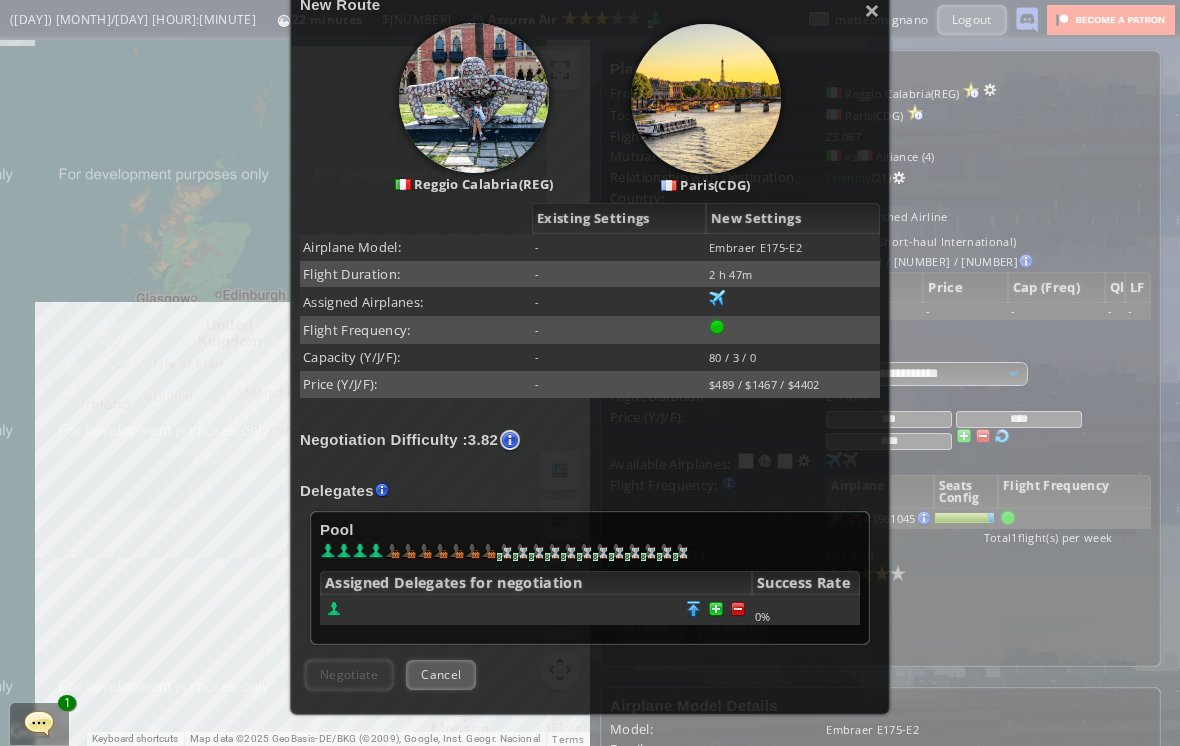 click at bounding box center [738, 609] 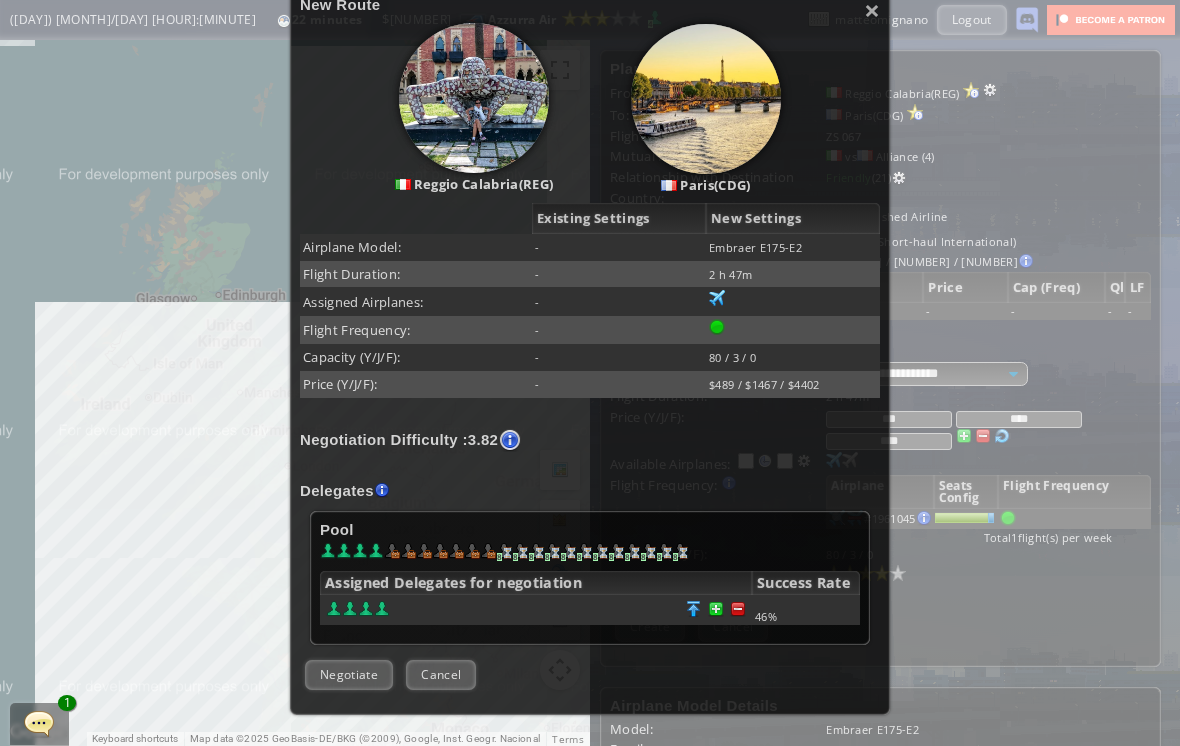 click on "Negotiate" at bounding box center [349, 674] 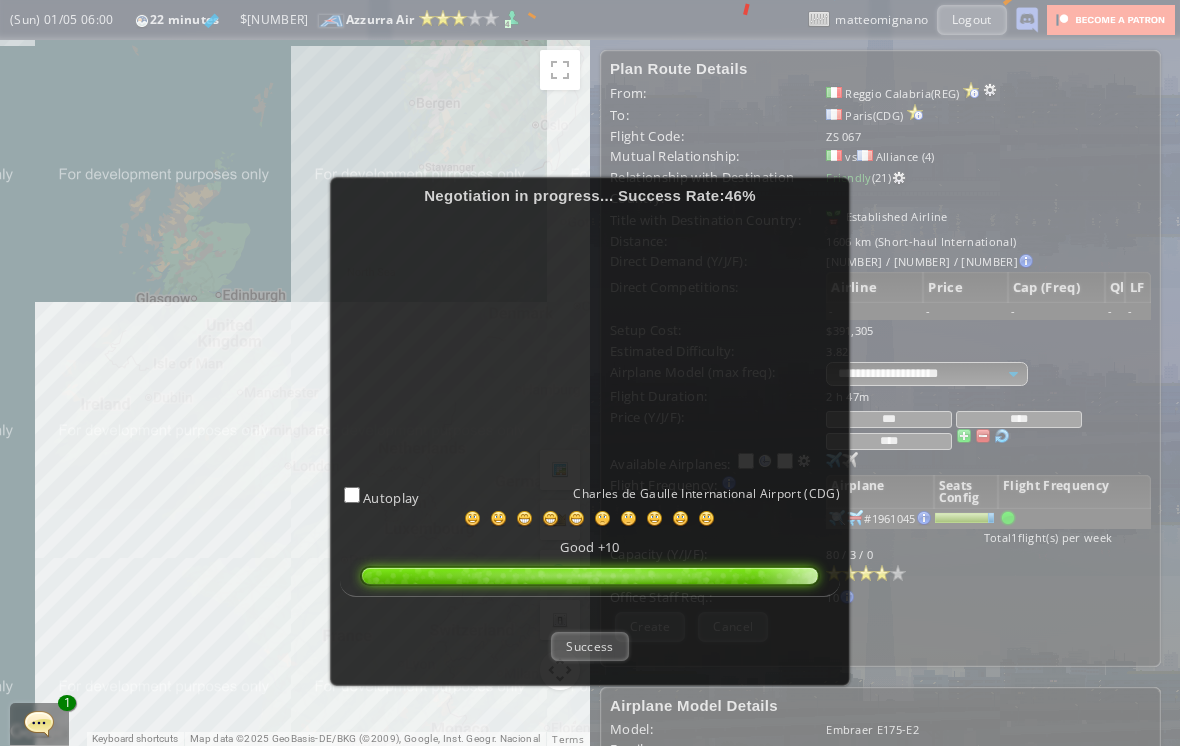 click on "Success" at bounding box center (589, 646) 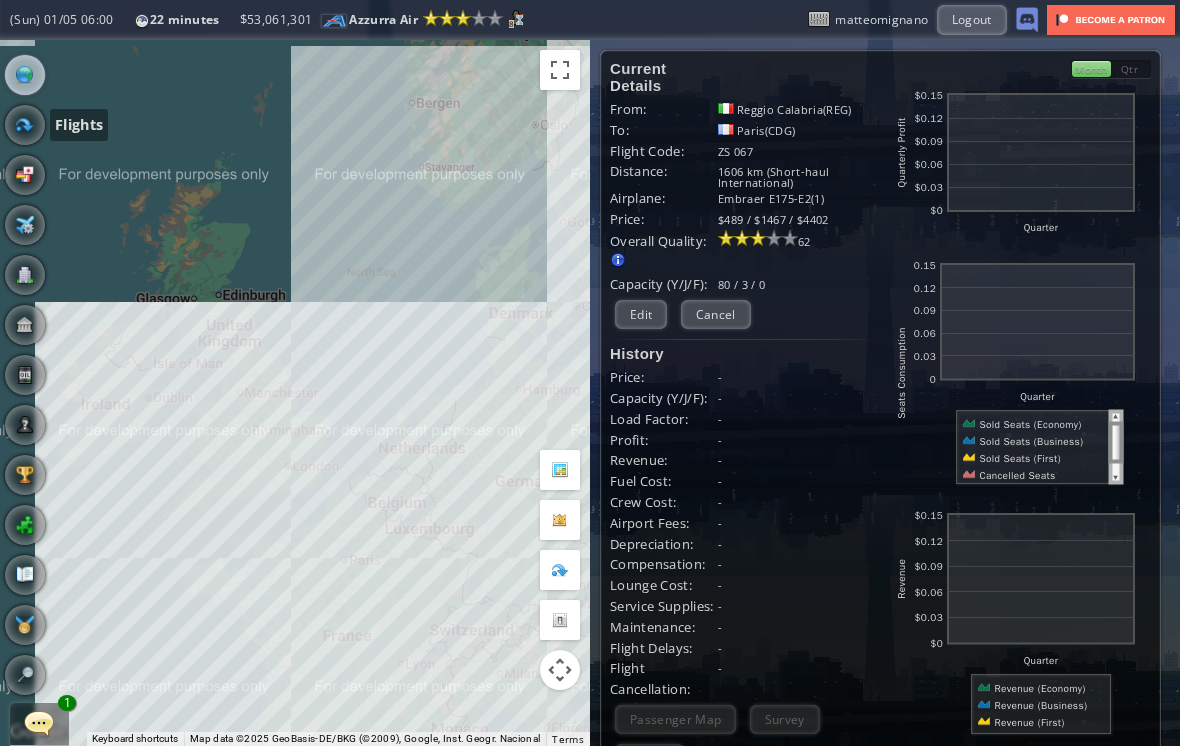 click at bounding box center (25, 125) 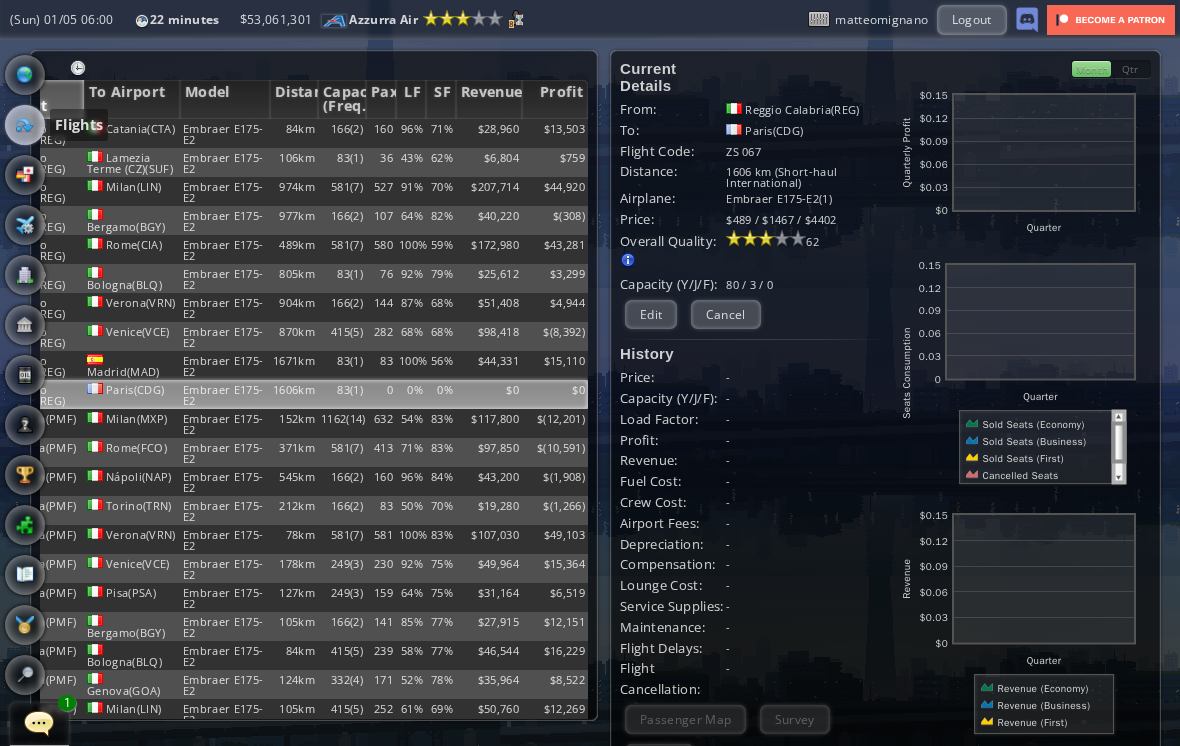 scroll, scrollTop: 0, scrollLeft: 52, axis: horizontal 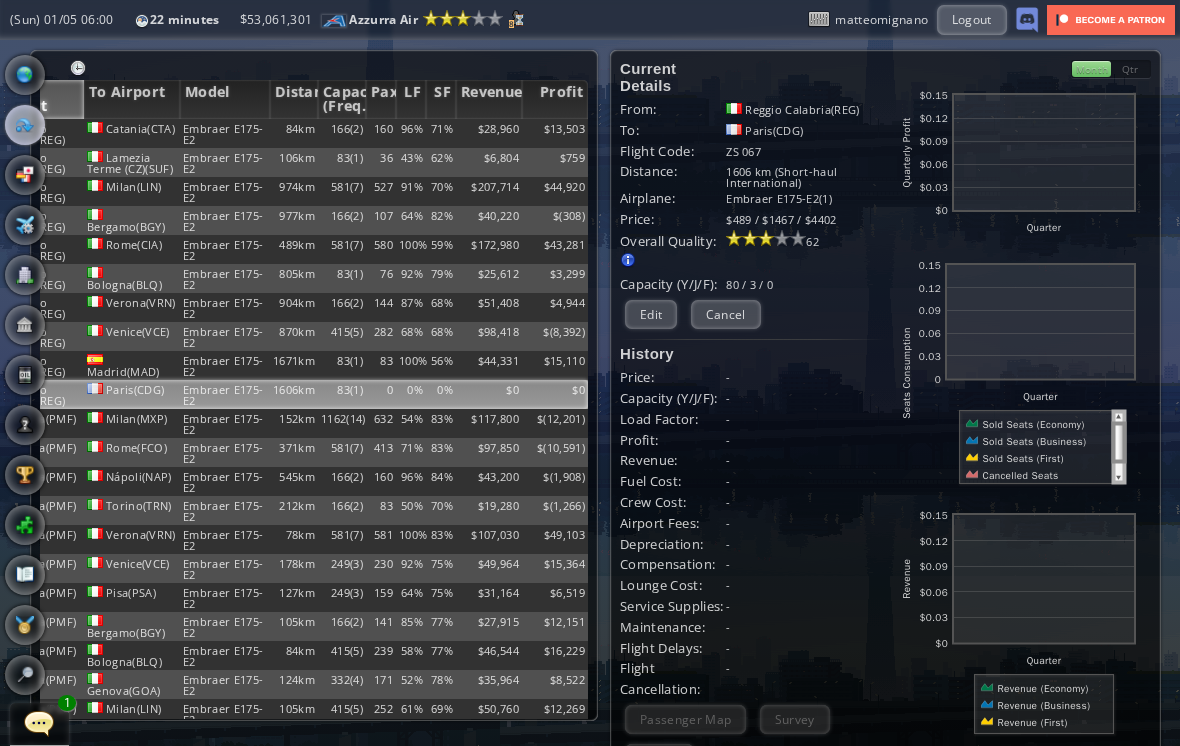 click on "Profit" at bounding box center (555, 99) 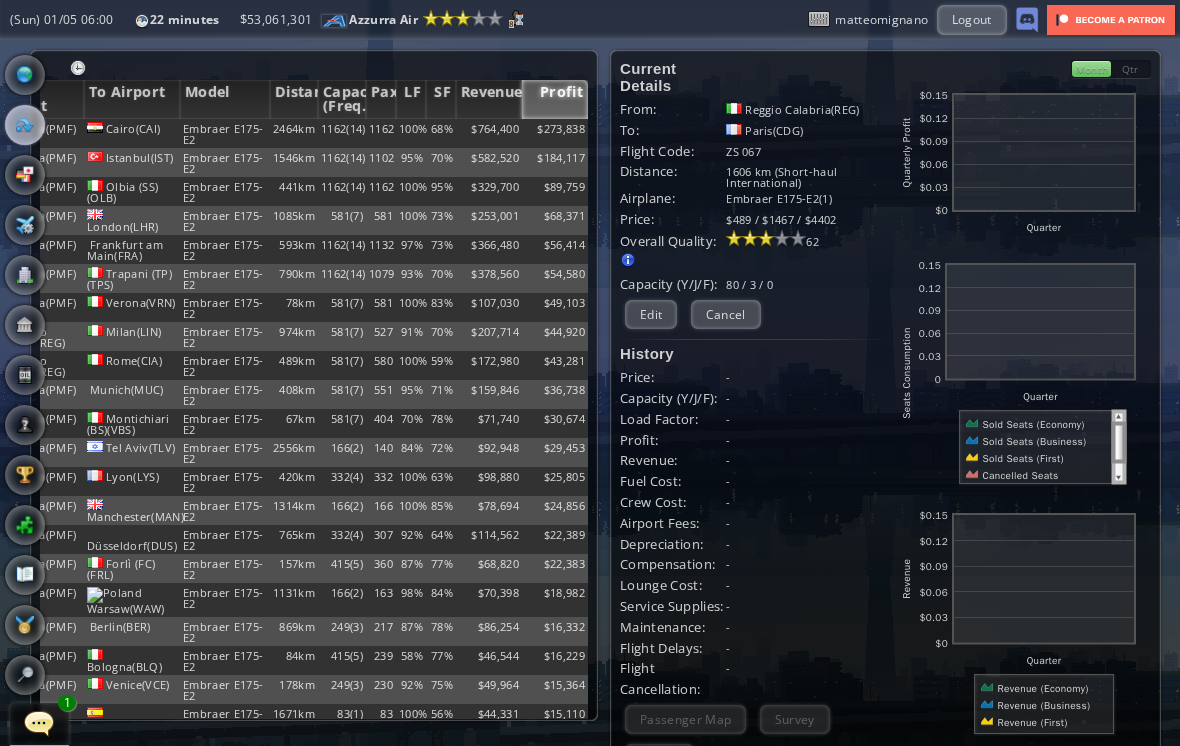 click on "Profit" at bounding box center (555, 99) 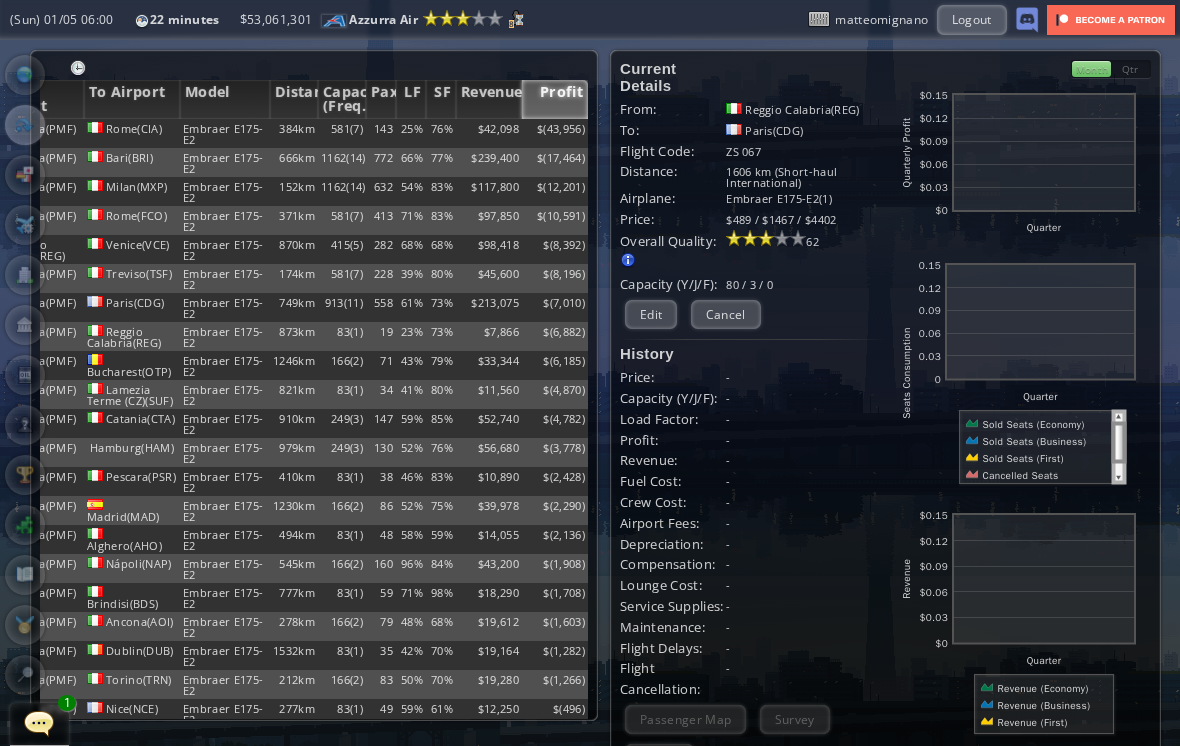 click on "Embraer E175-E2" at bounding box center [225, 133] 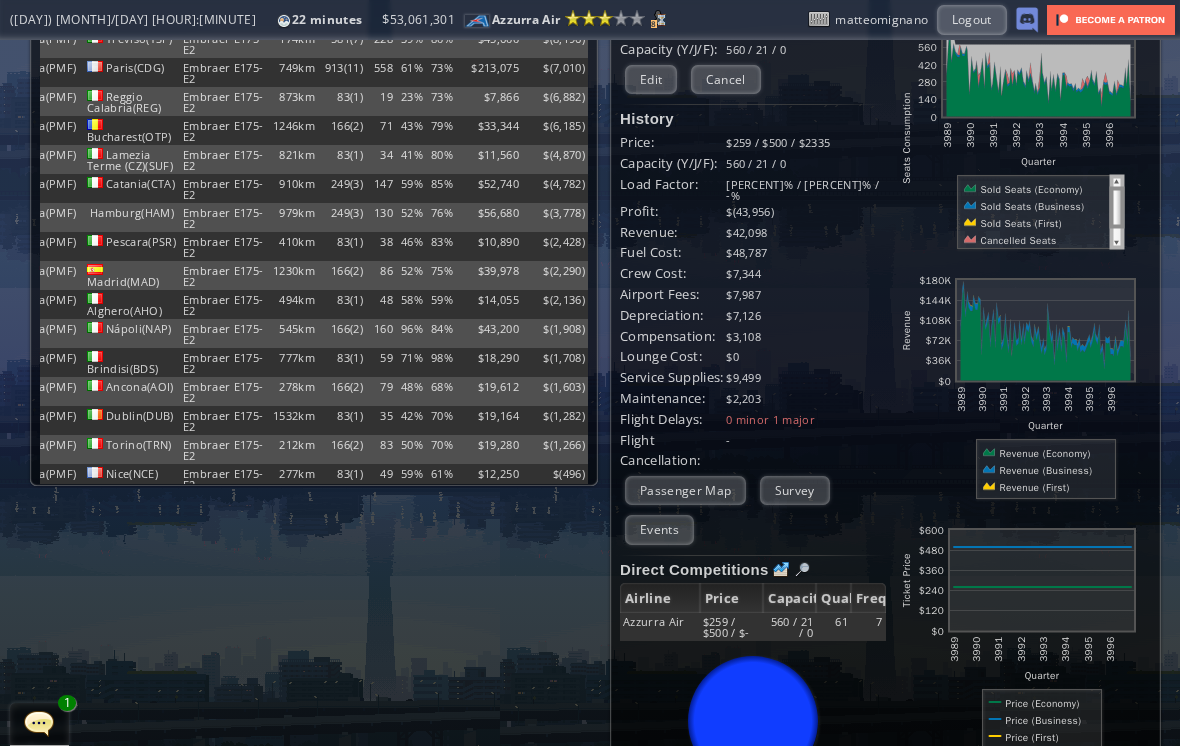 scroll, scrollTop: 247, scrollLeft: 0, axis: vertical 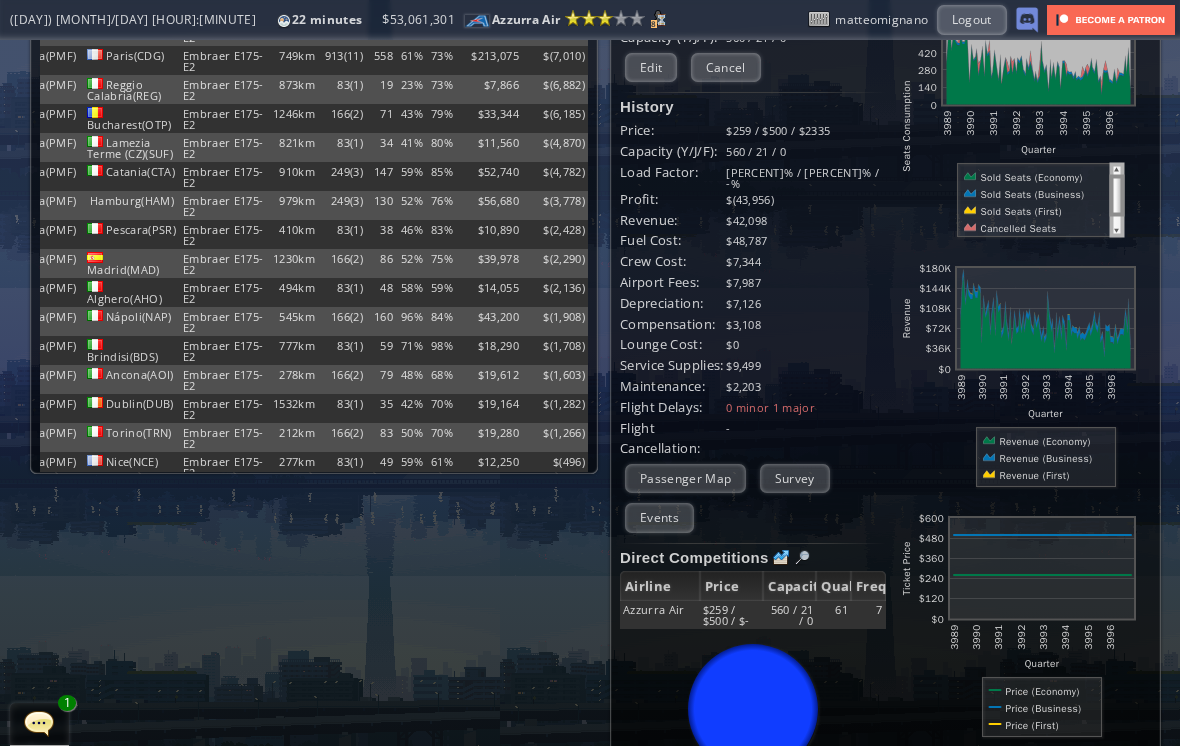 click on "Events" at bounding box center (659, 517) 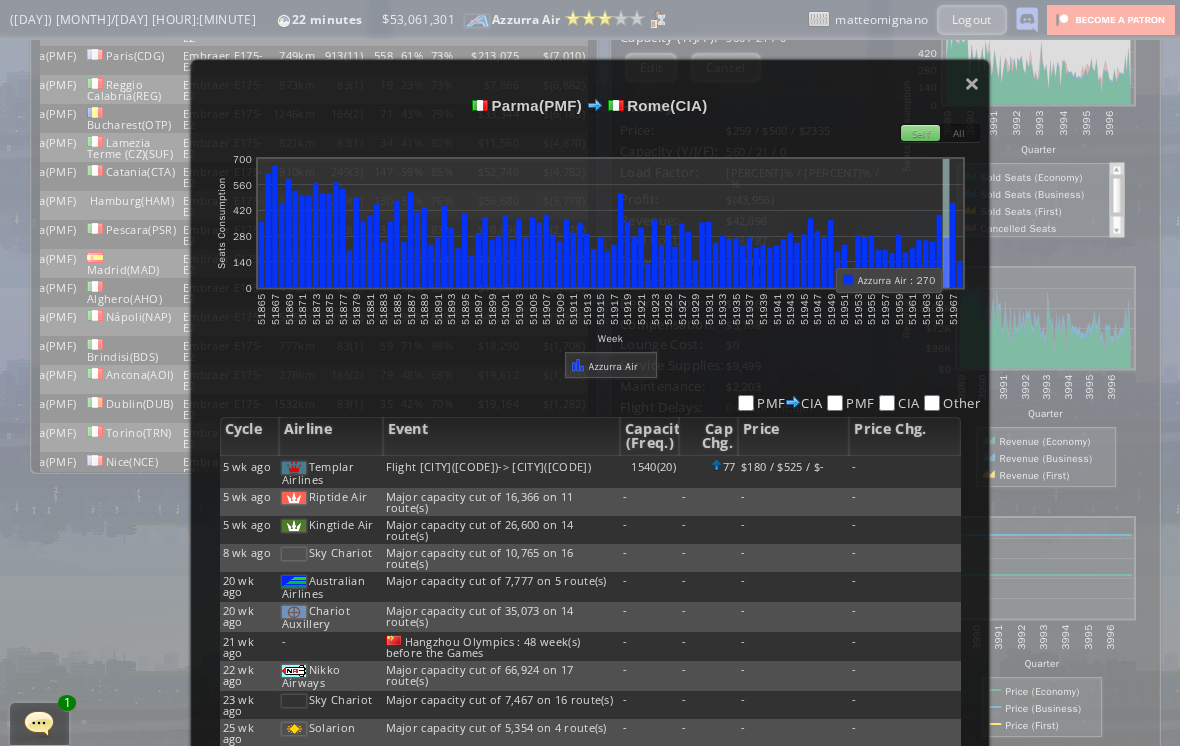 click at bounding box center (945, 263) 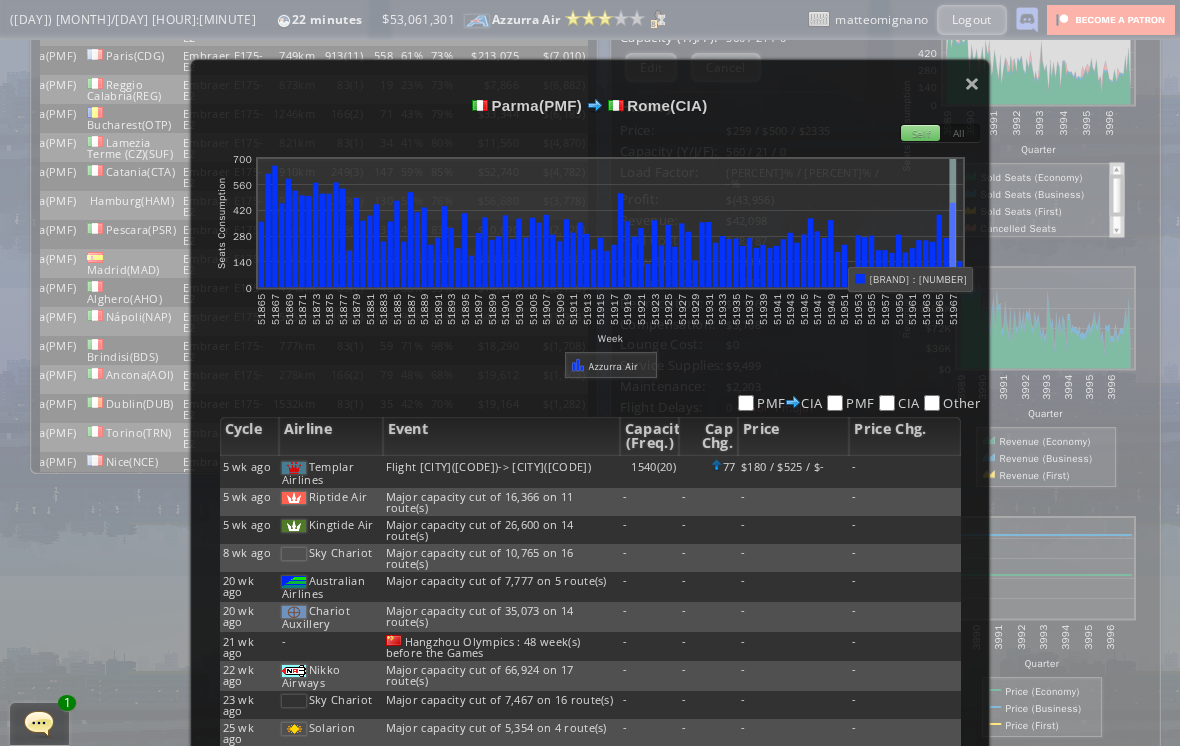 click at bounding box center (953, 223) 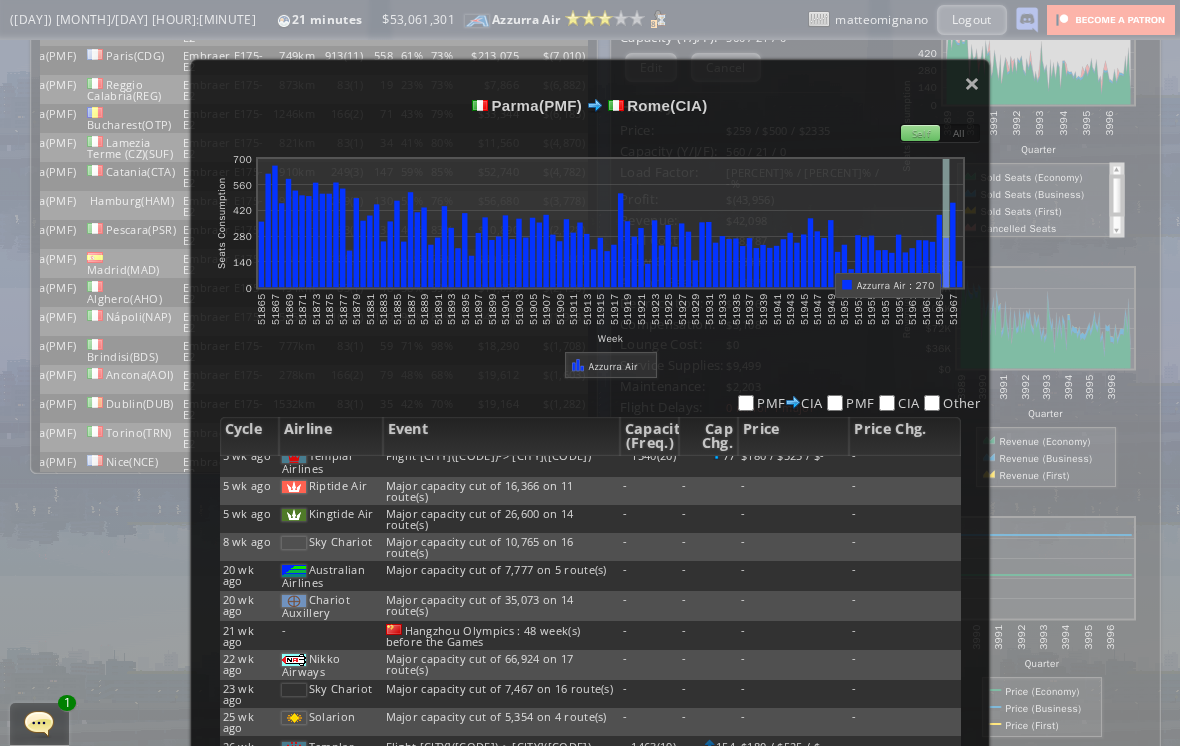 scroll, scrollTop: 0, scrollLeft: 0, axis: both 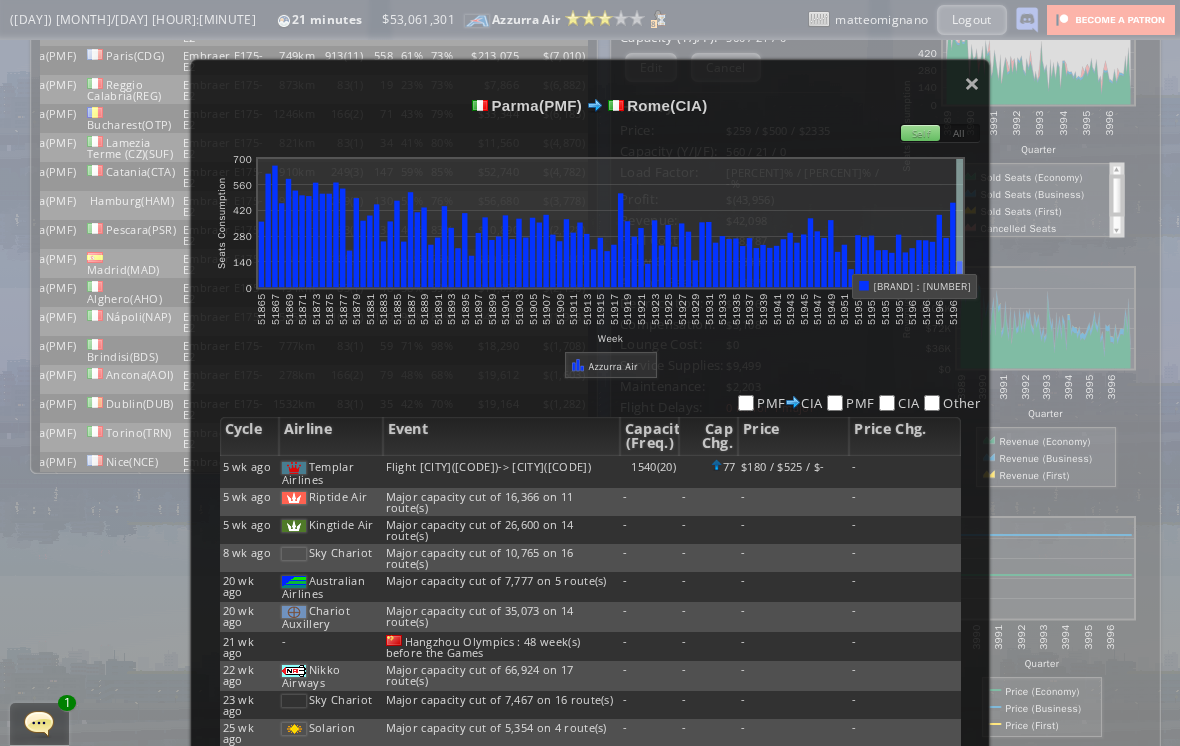 click on "×" at bounding box center [972, 83] 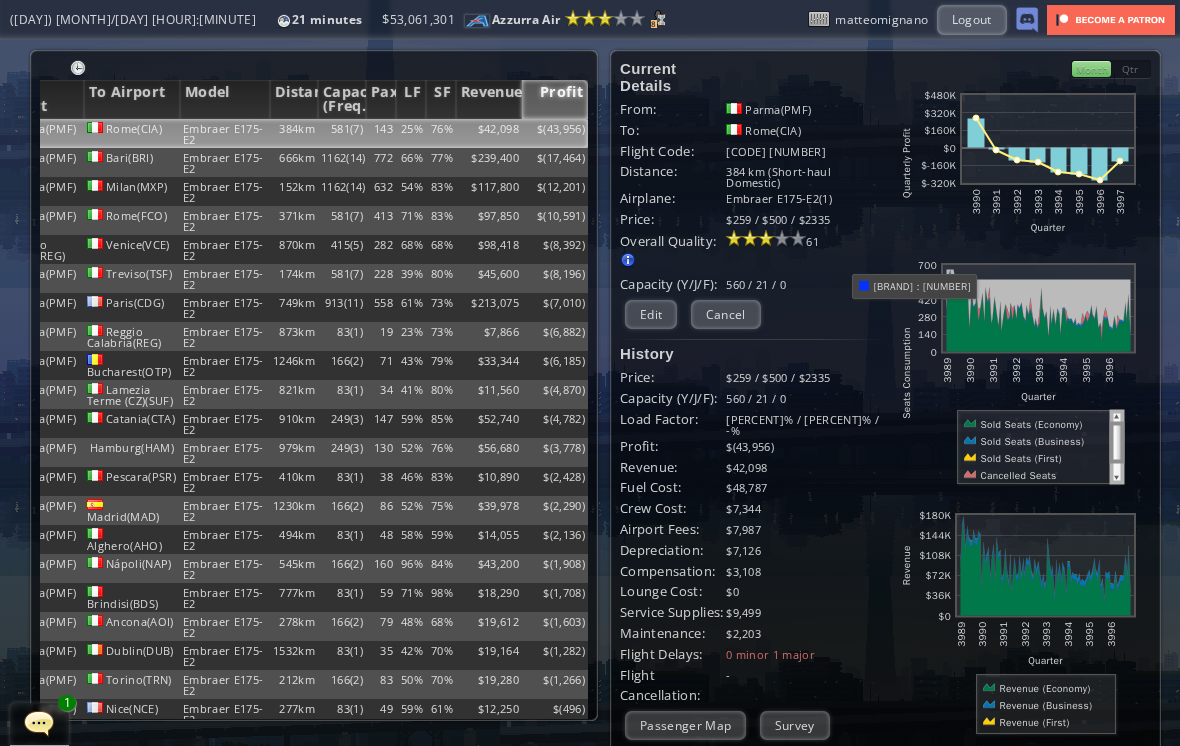 scroll, scrollTop: 0, scrollLeft: 0, axis: both 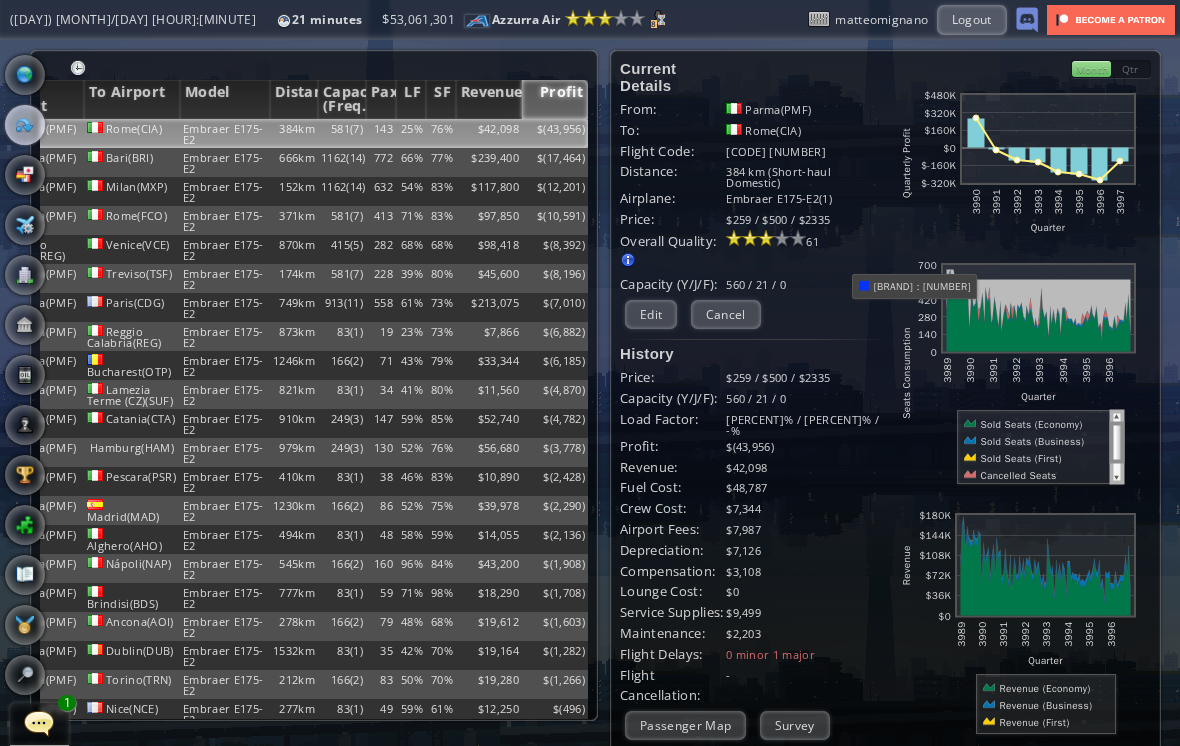 click on "Edit" at bounding box center [651, 314] 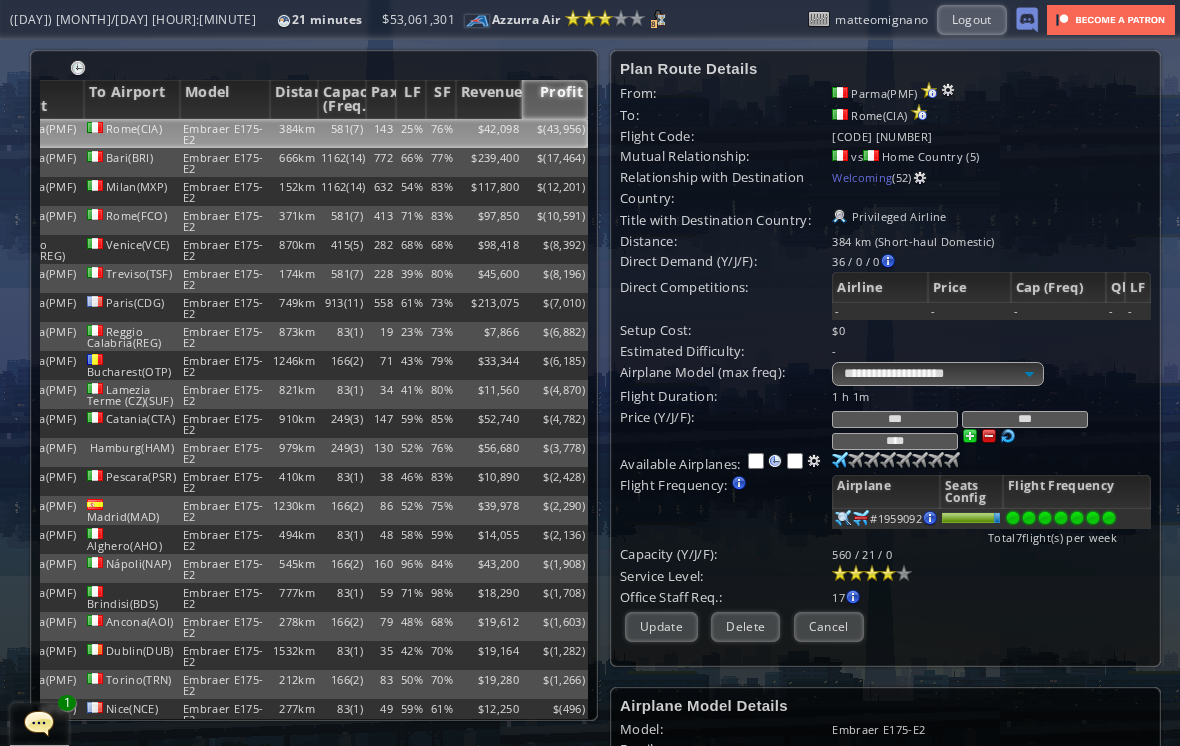 click on "Cancel" at bounding box center (829, 626) 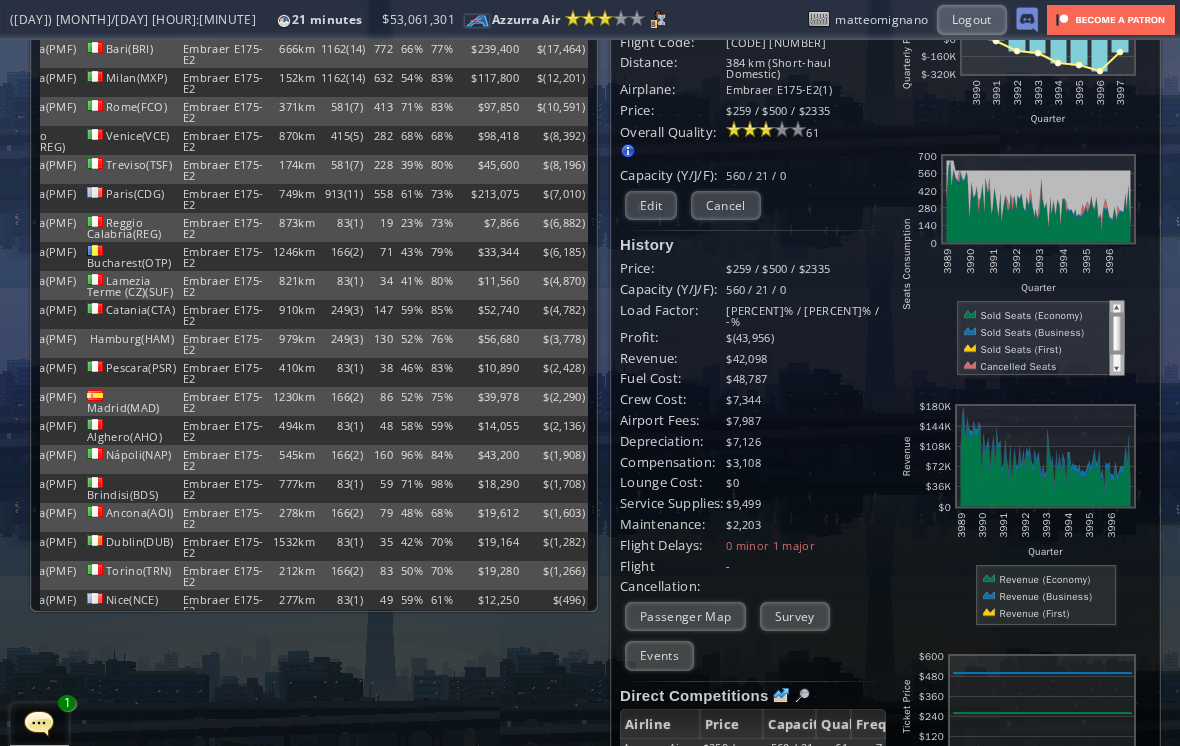 scroll, scrollTop: 108, scrollLeft: 0, axis: vertical 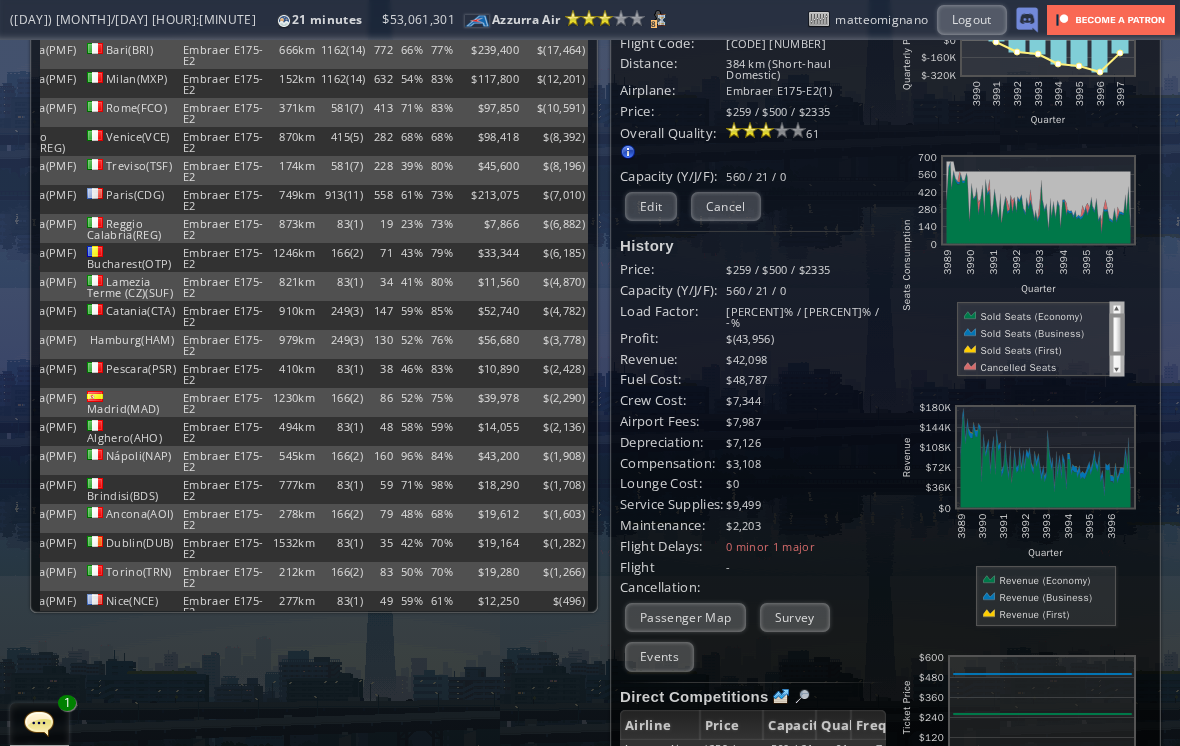 click on "Survey" at bounding box center [795, 617] 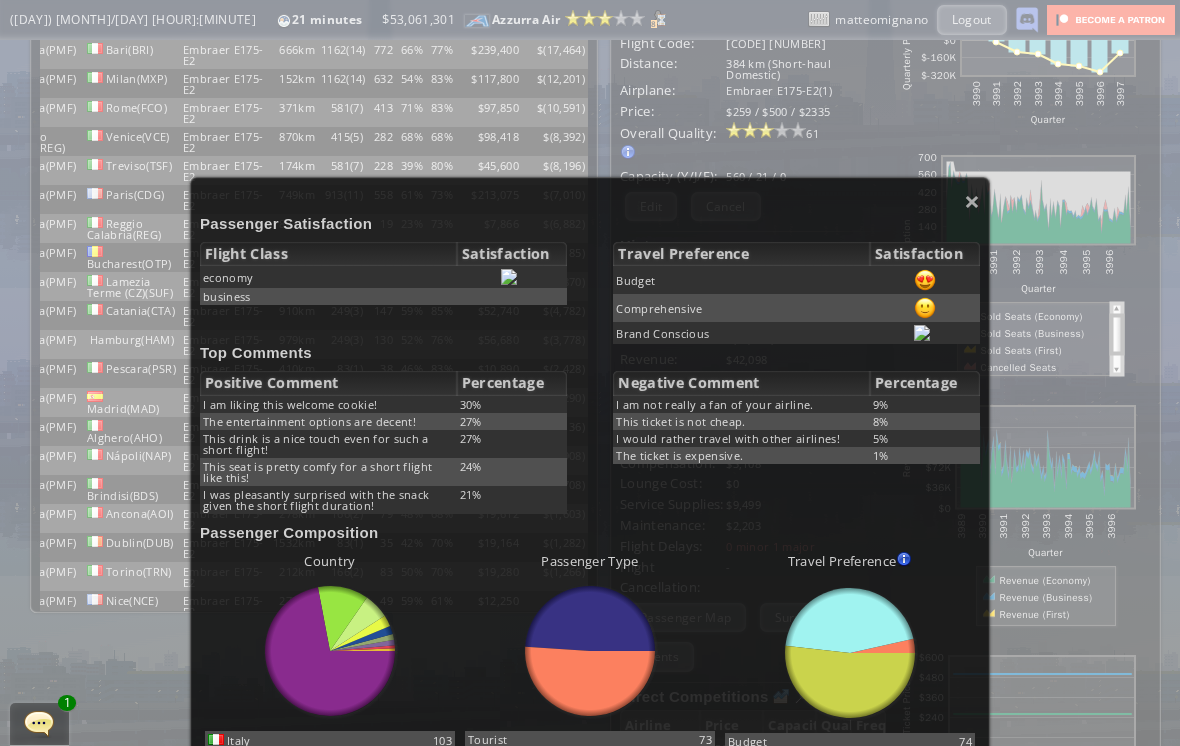 click on "×" at bounding box center (972, 201) 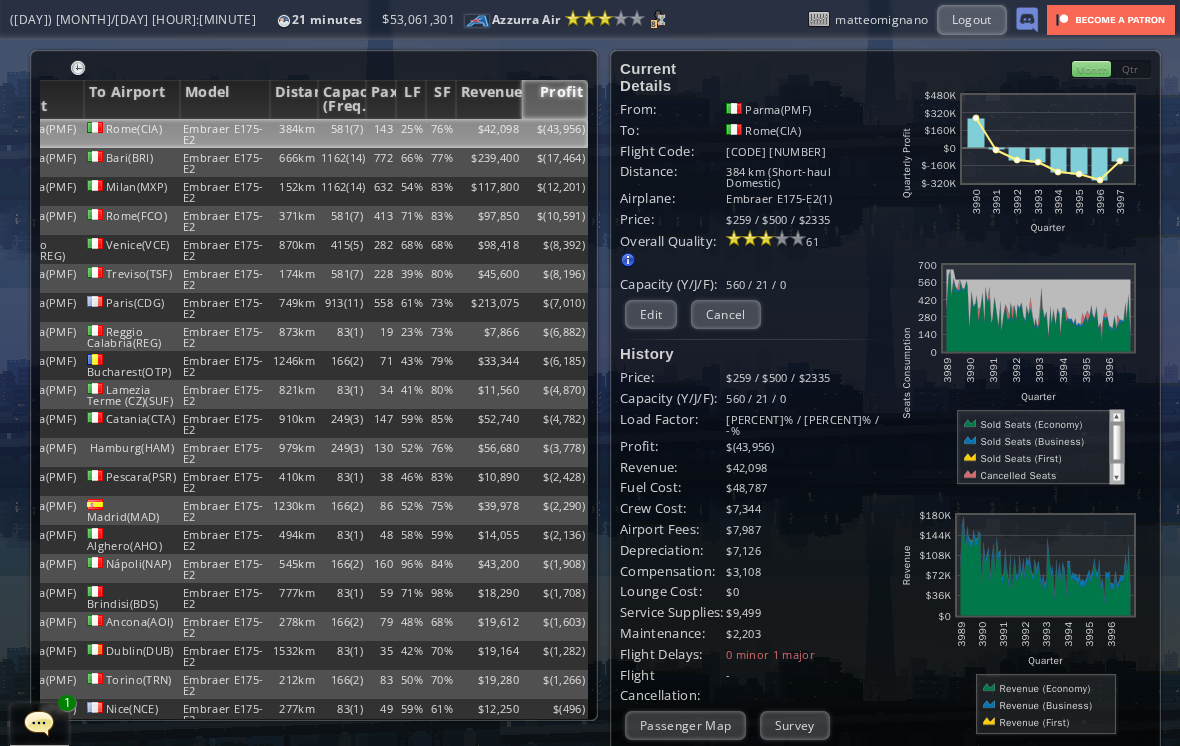 scroll, scrollTop: 0, scrollLeft: 0, axis: both 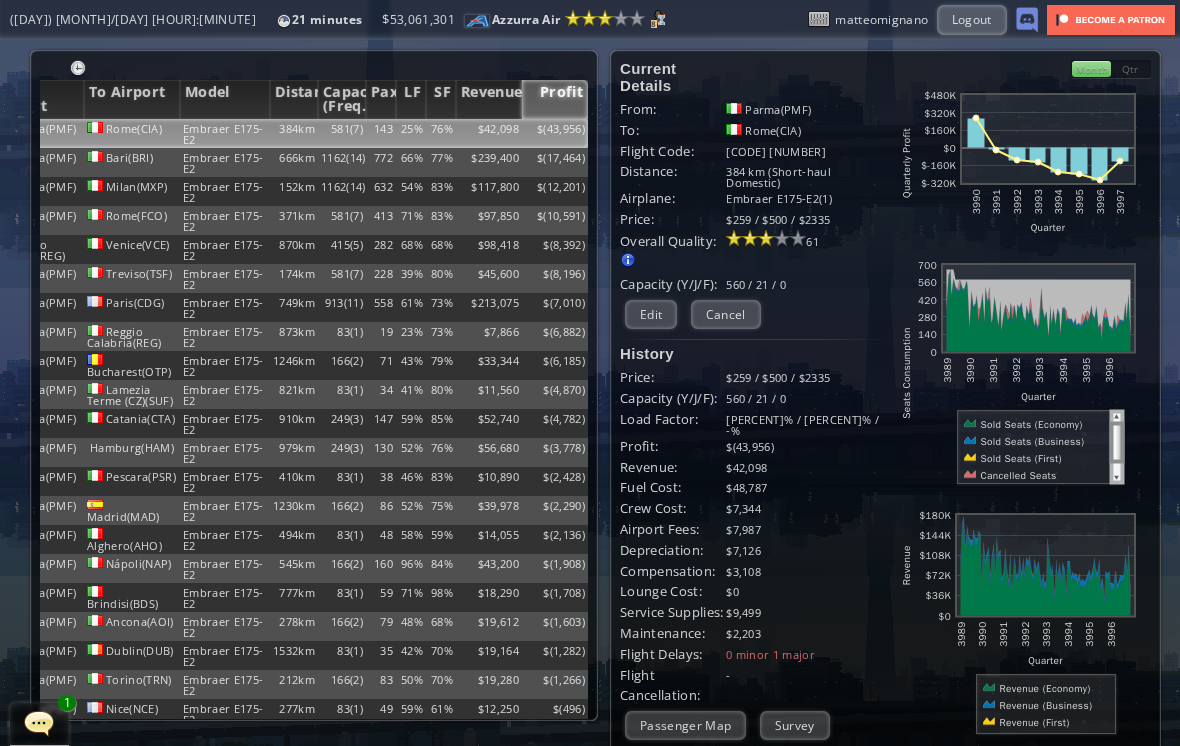 click on "$239,400" at bounding box center (489, 133) 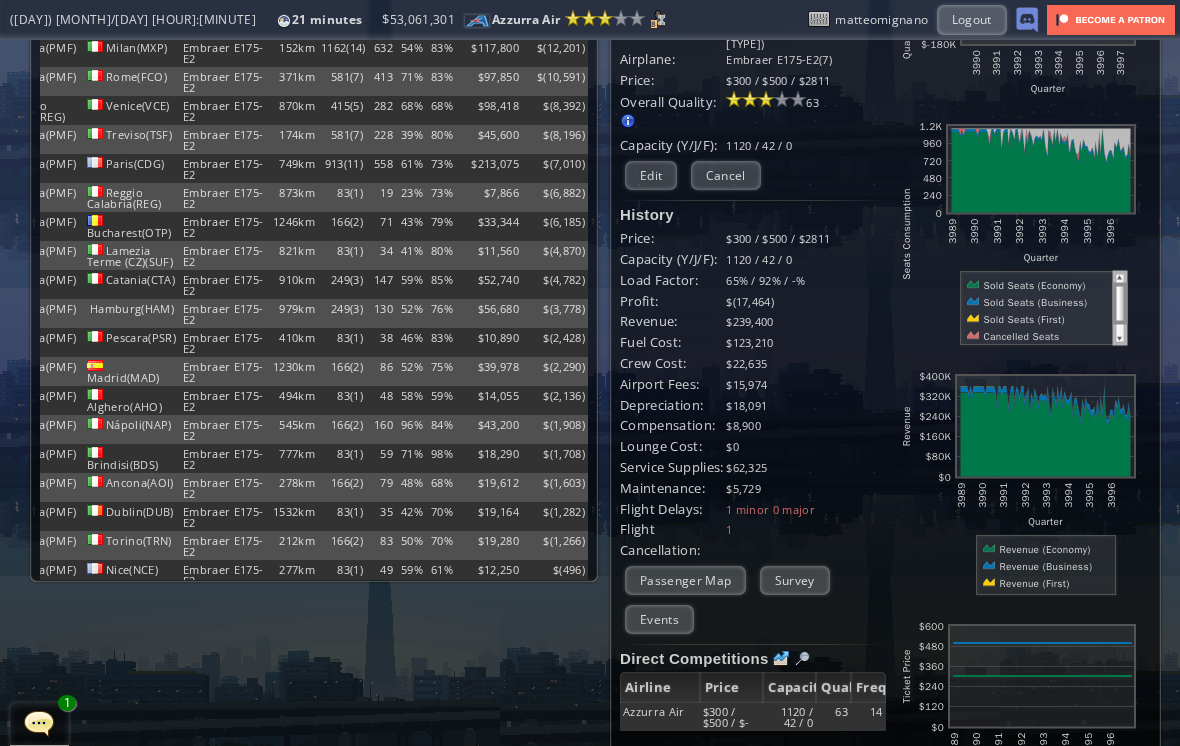 scroll, scrollTop: 151, scrollLeft: 0, axis: vertical 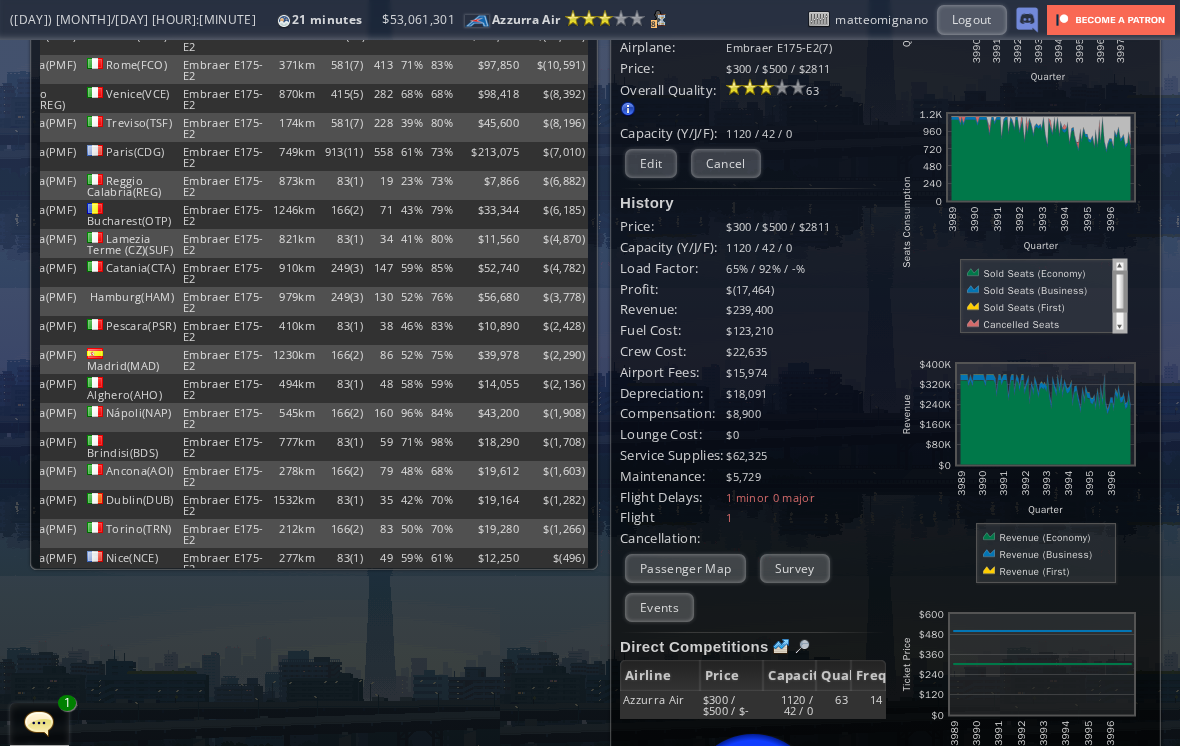 click on "Events" at bounding box center (659, 607) 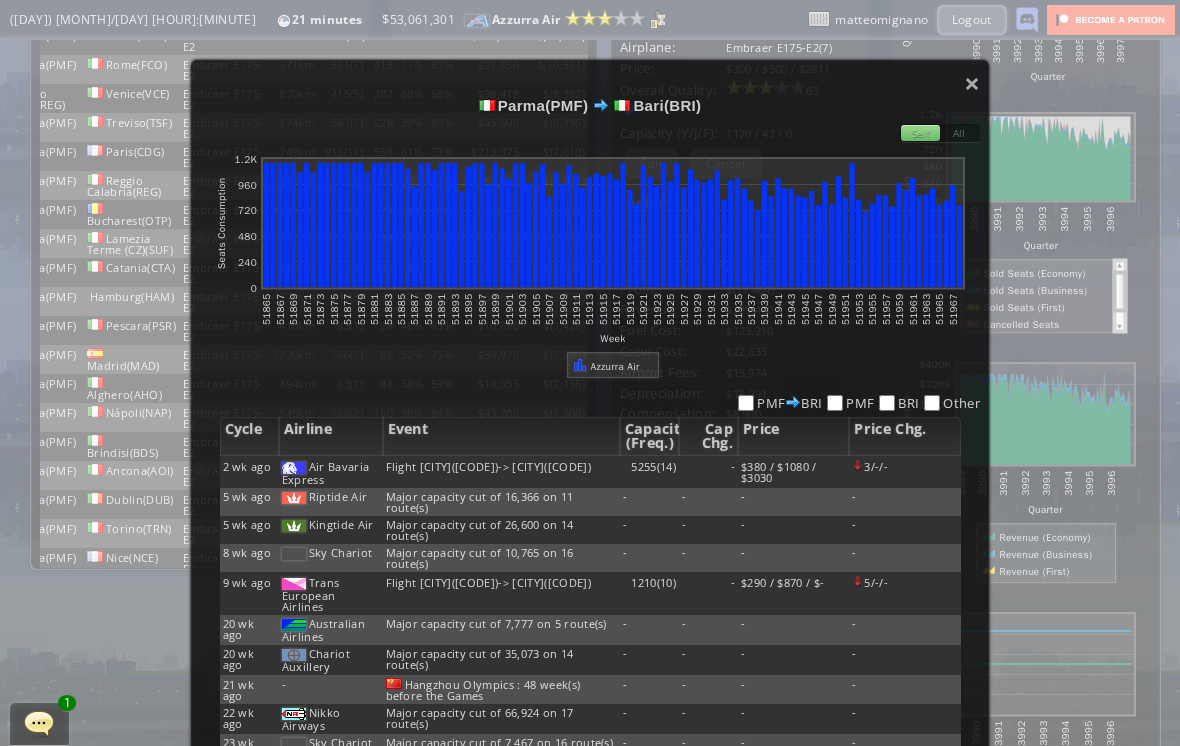 click on "×" at bounding box center (972, 83) 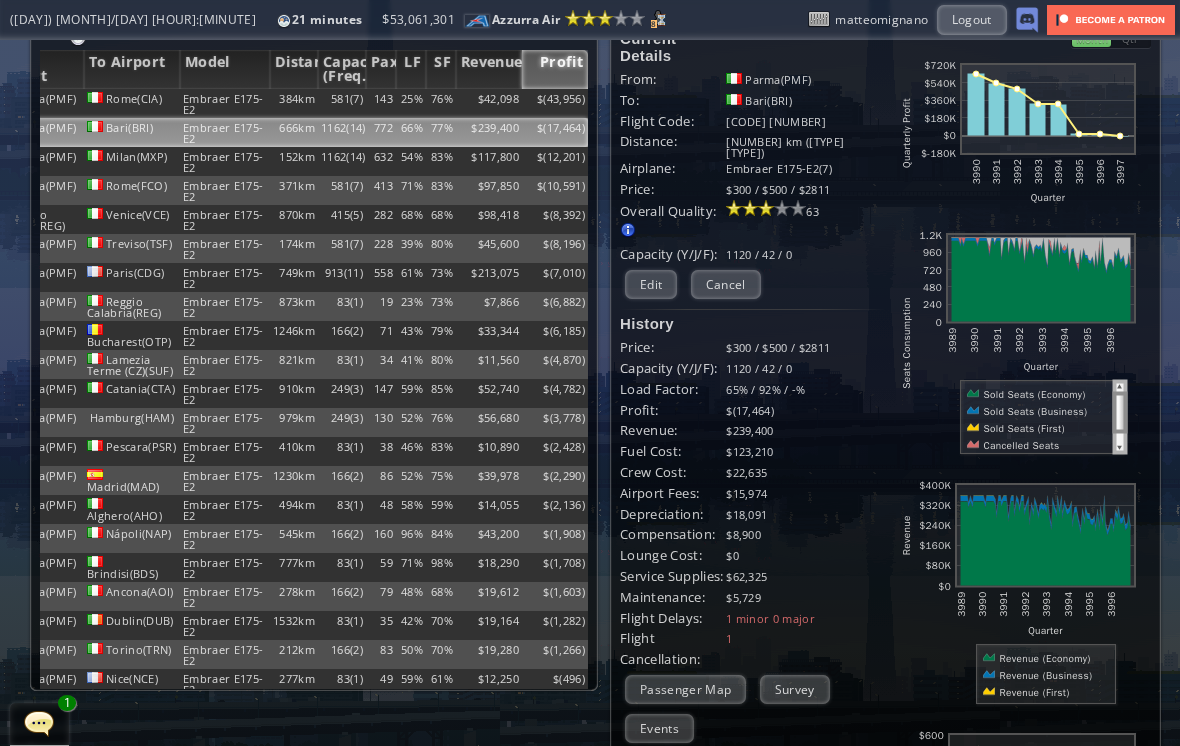 scroll, scrollTop: 32, scrollLeft: 0, axis: vertical 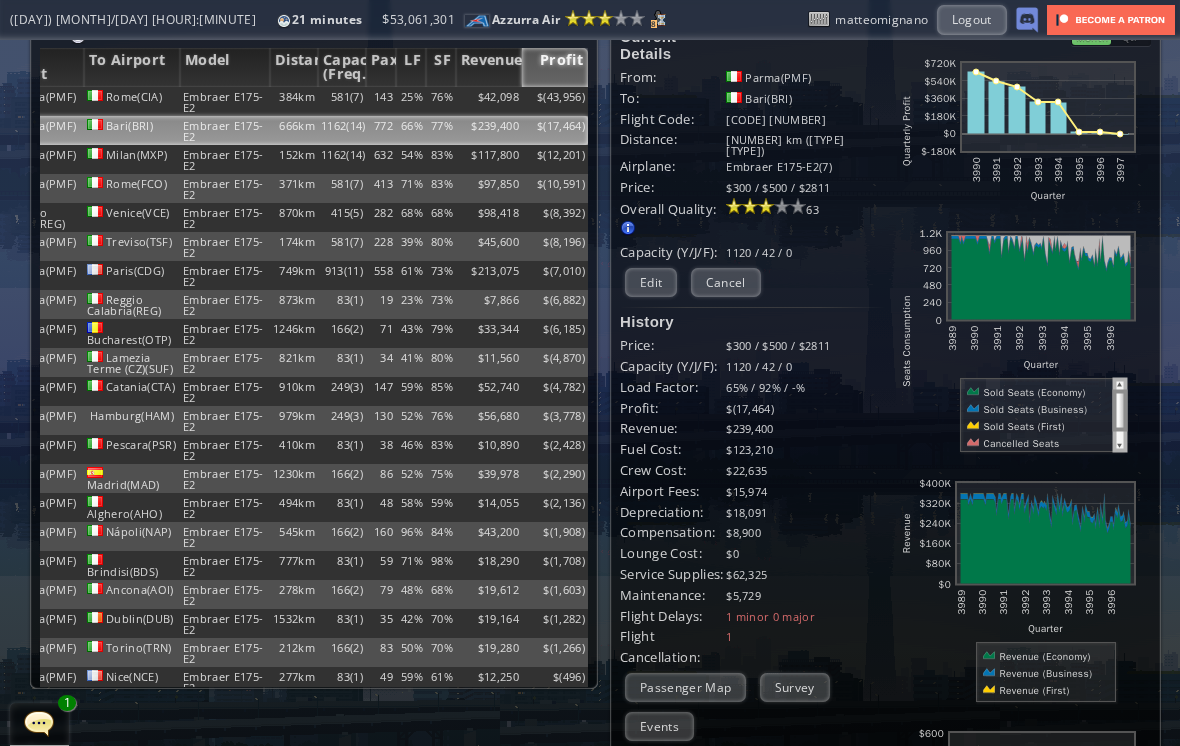 click on "Parma(PMF)" at bounding box center (36, 101) 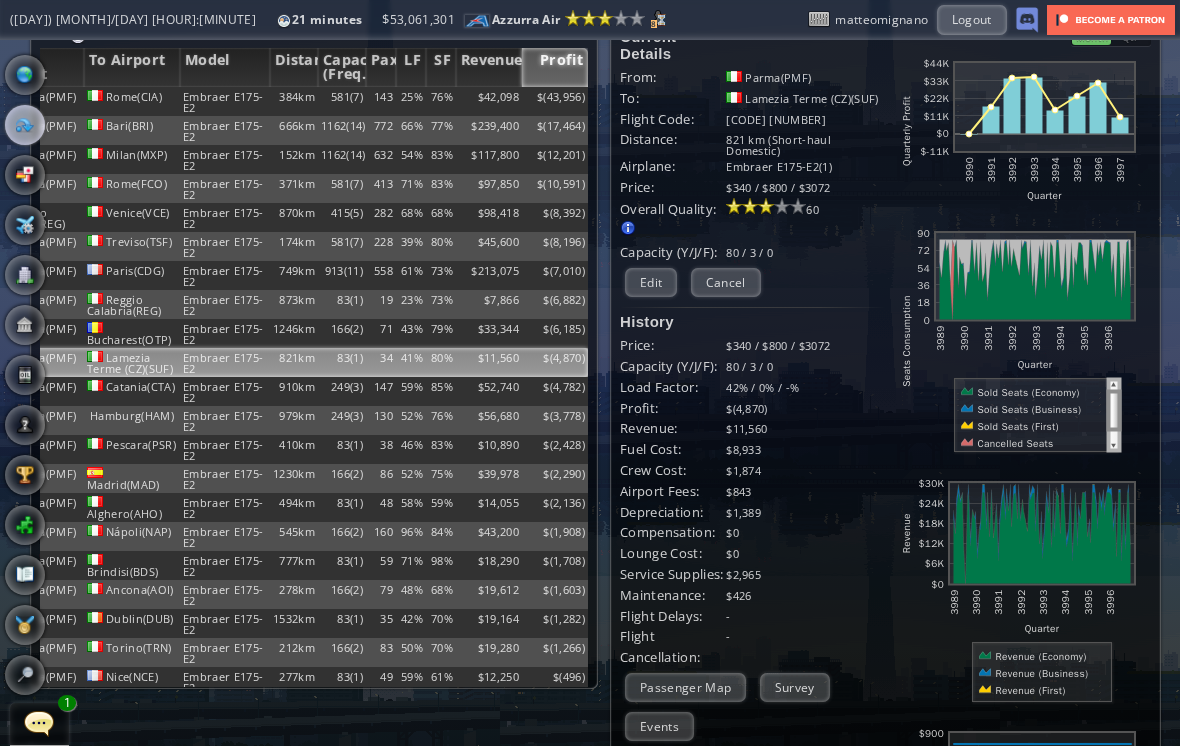 click at bounding box center [25, 325] 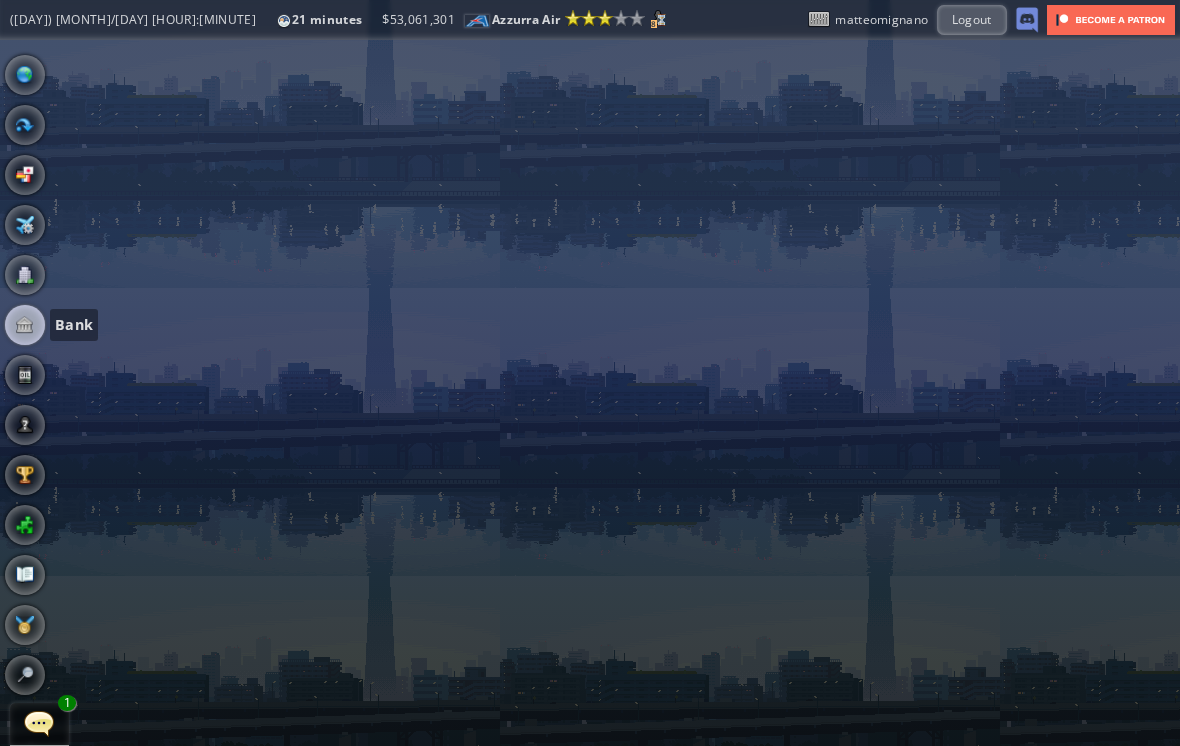 scroll, scrollTop: 0, scrollLeft: 0, axis: both 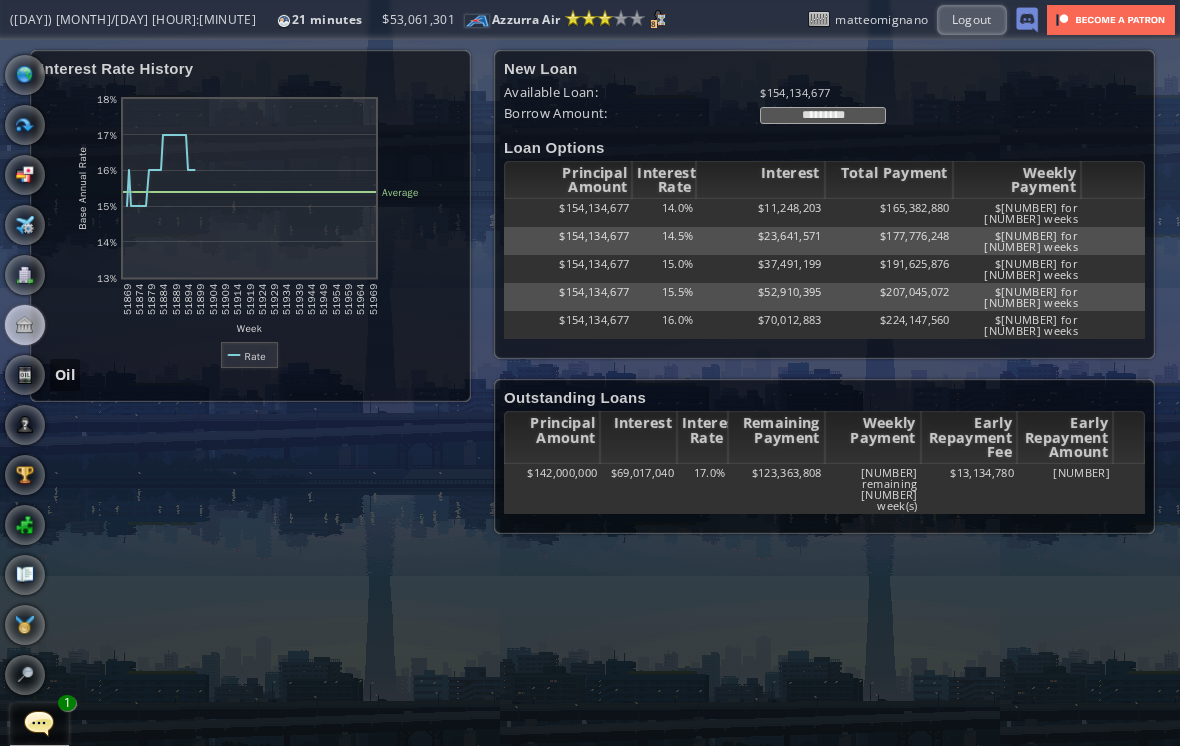 click at bounding box center [25, 375] 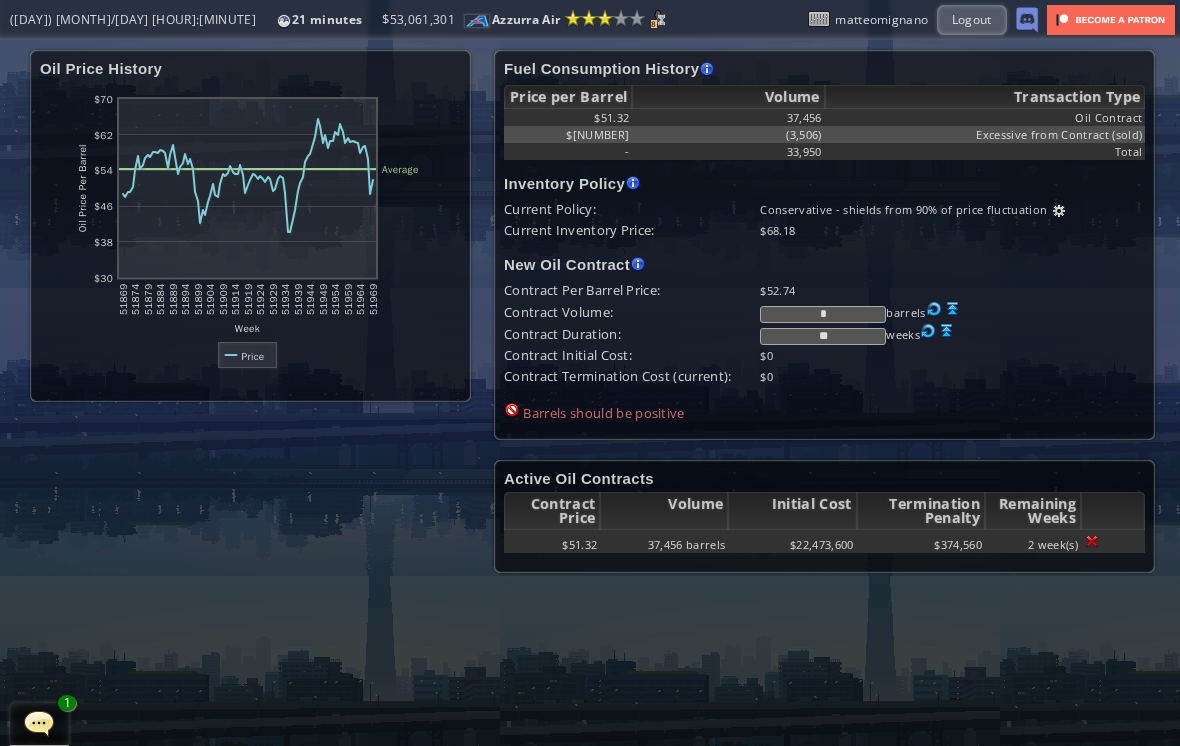 click at bounding box center [1113, 541] 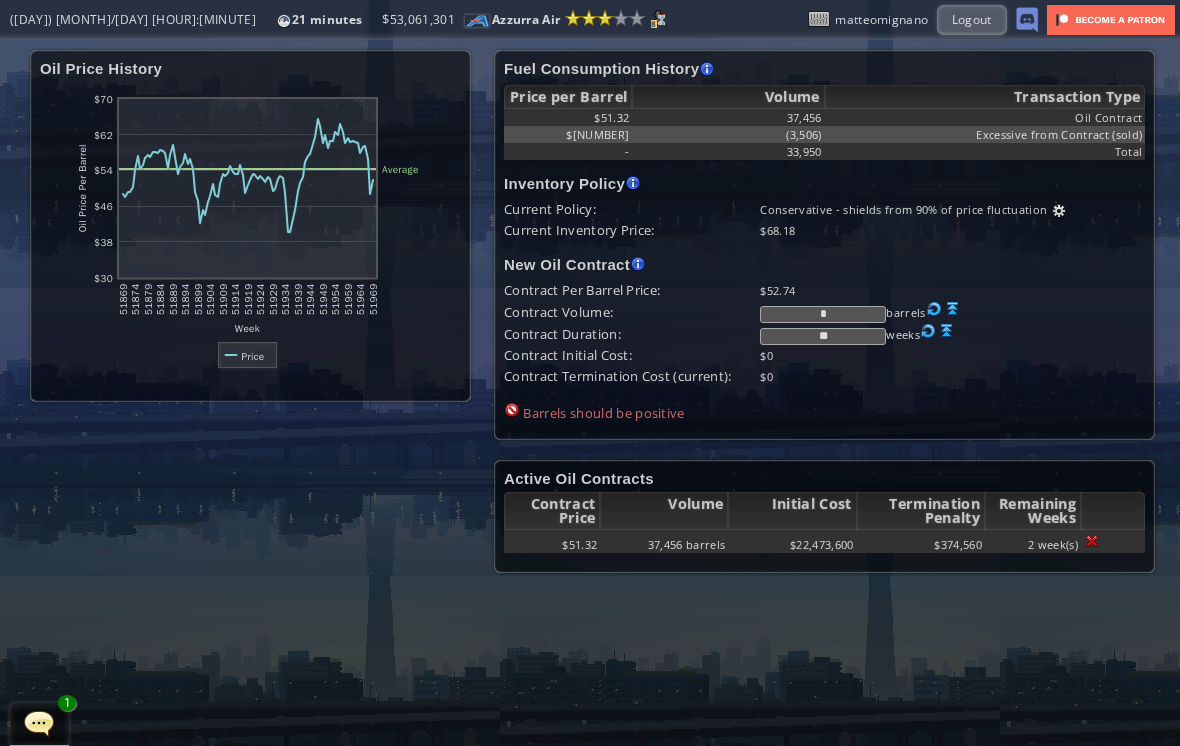 click at bounding box center [1092, 541] 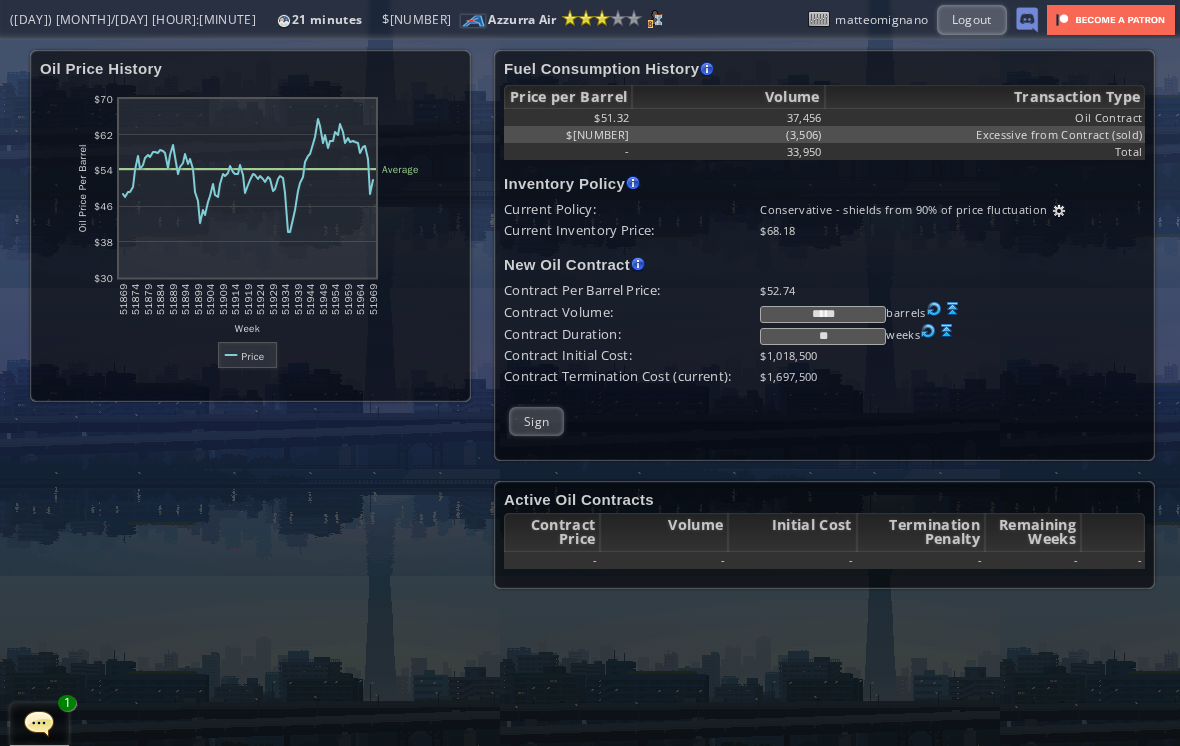 click at bounding box center [953, 309] 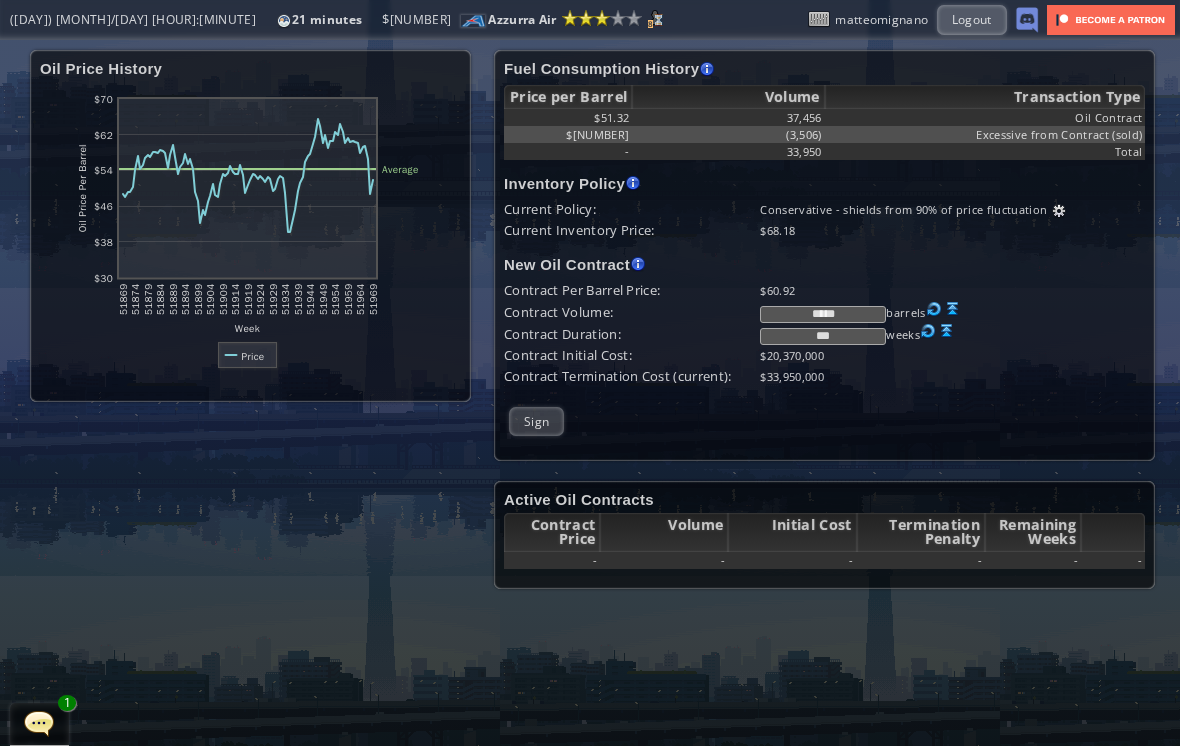 click on "Sign" at bounding box center [536, 421] 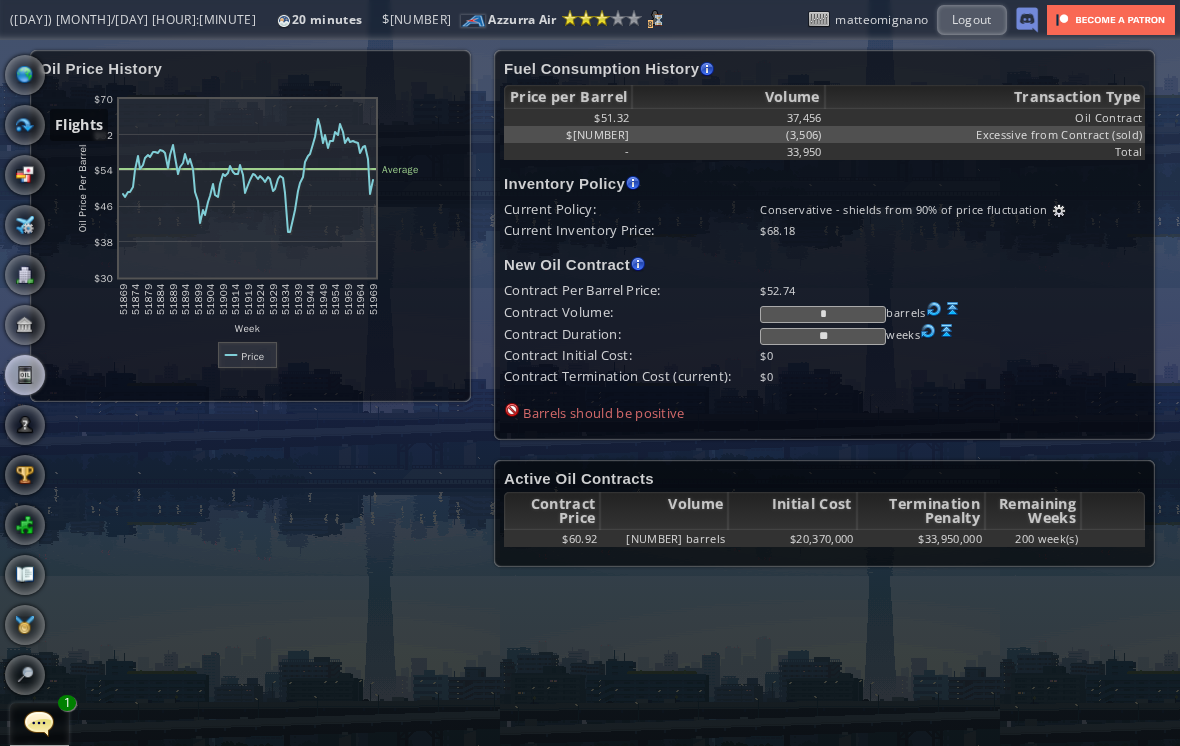 click at bounding box center (25, 125) 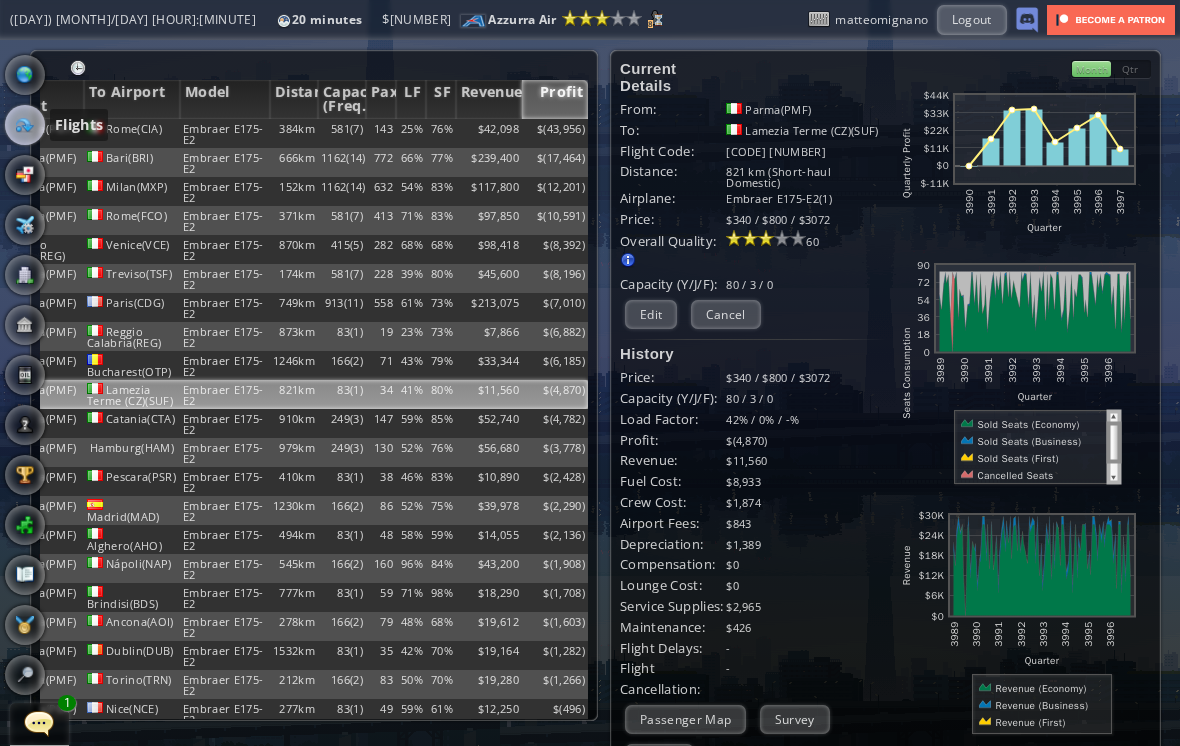 click at bounding box center [25, 275] 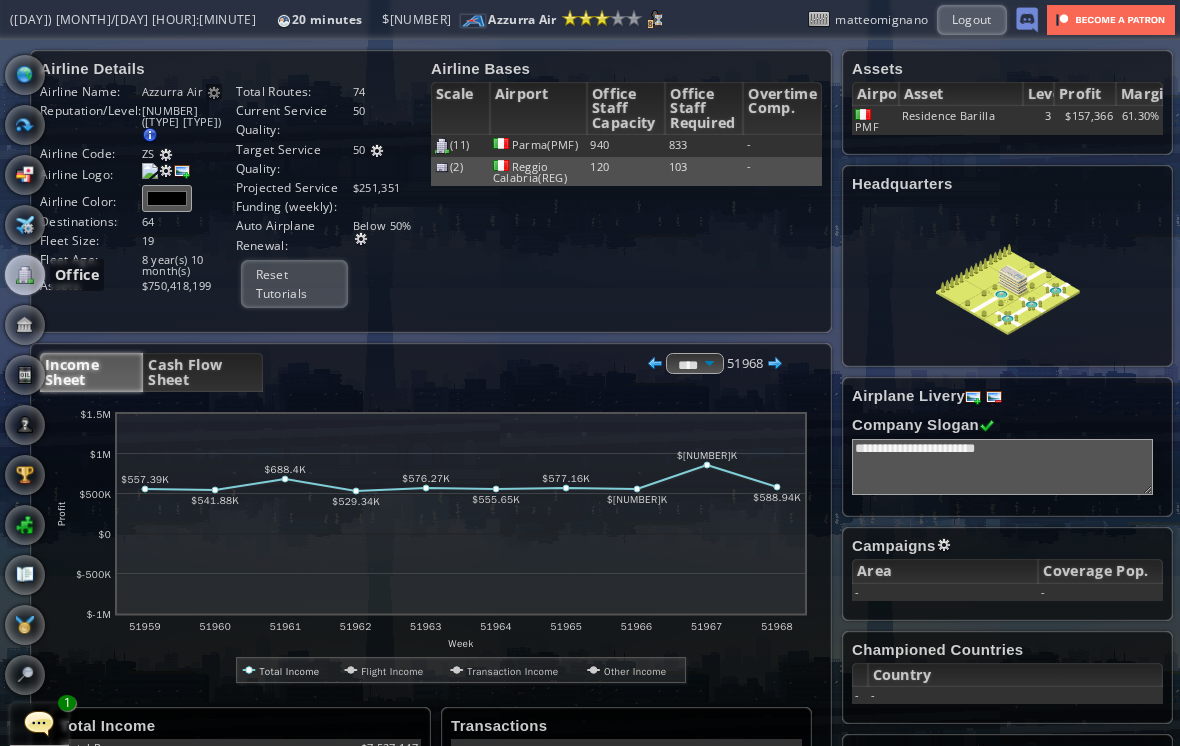 click on "Parma(PMF)" at bounding box center [539, 146] 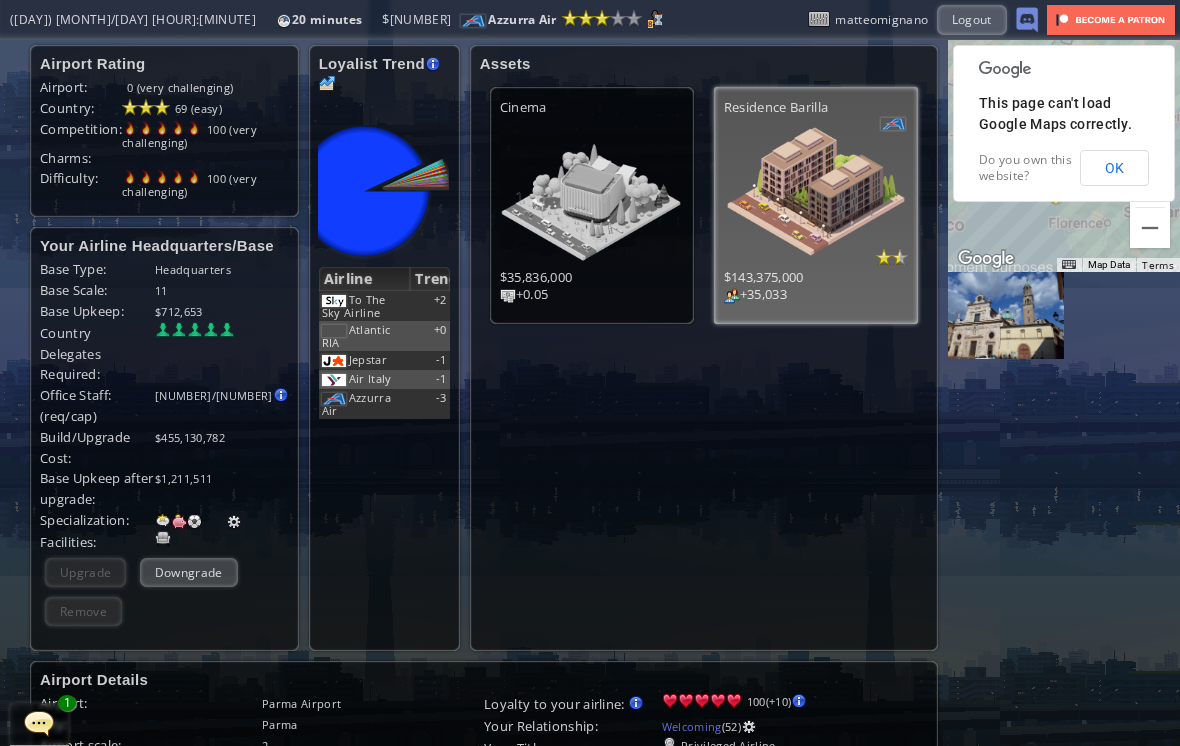 click on "Airport Rating
Airport:
[NUMBER] (very challenging)
Country:
[COUNTRY] (easy)
Competition:
[NUMBER] (very challenging)
Charms:
Difficulty:
[NUMBER] (very challenging)
Your Airline Headquarters/Base
Base Type:
Headquarters
Base Scale:
[NUMBER]
Base Upkeep:
$[NUMBER]
CountryDelegates Required:
Office Staff: (req/cap)
[NUMBER]/[NUMBER]
Office Scale Details
Scale [NUMBER]" at bounding box center (484, 750) 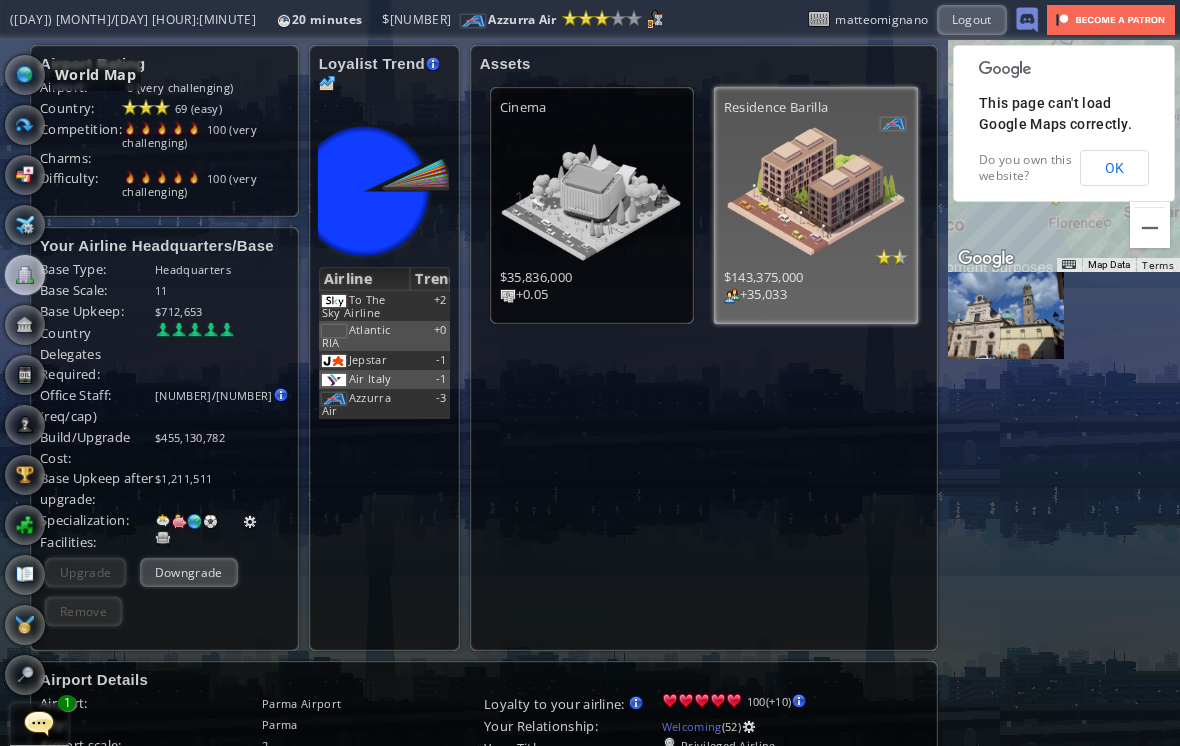 click at bounding box center [25, 75] 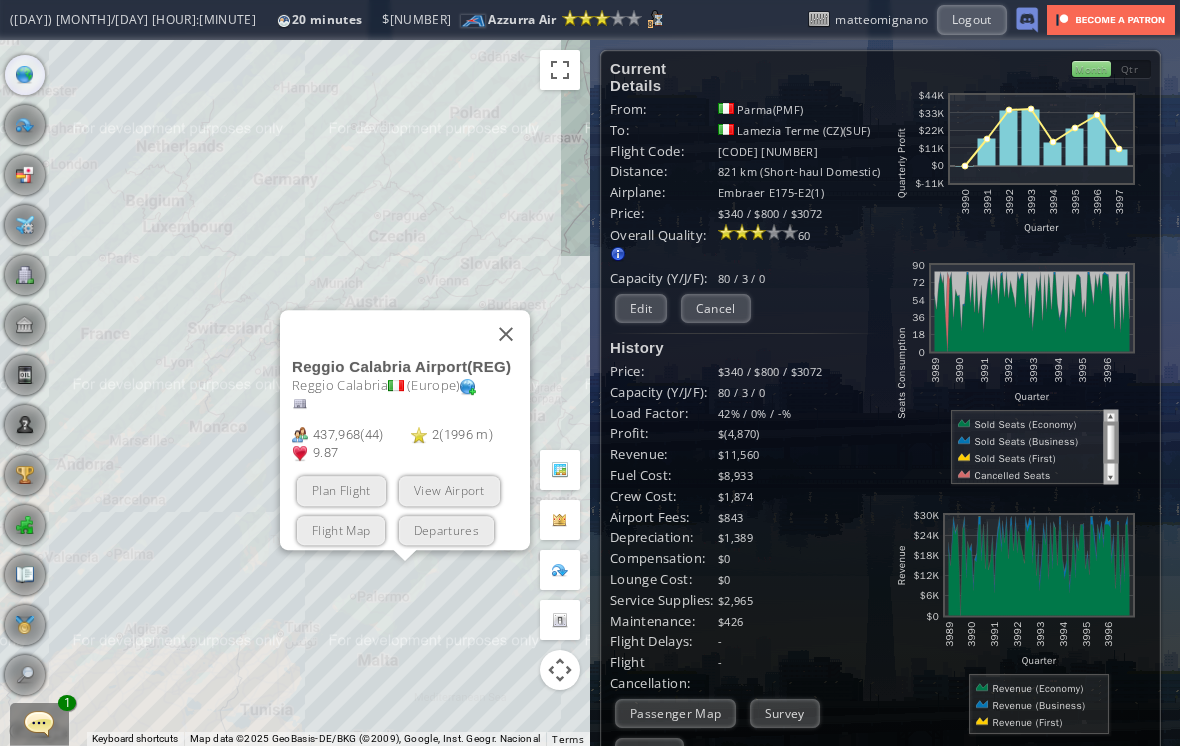 click on "View Airport" at bounding box center [449, 491] 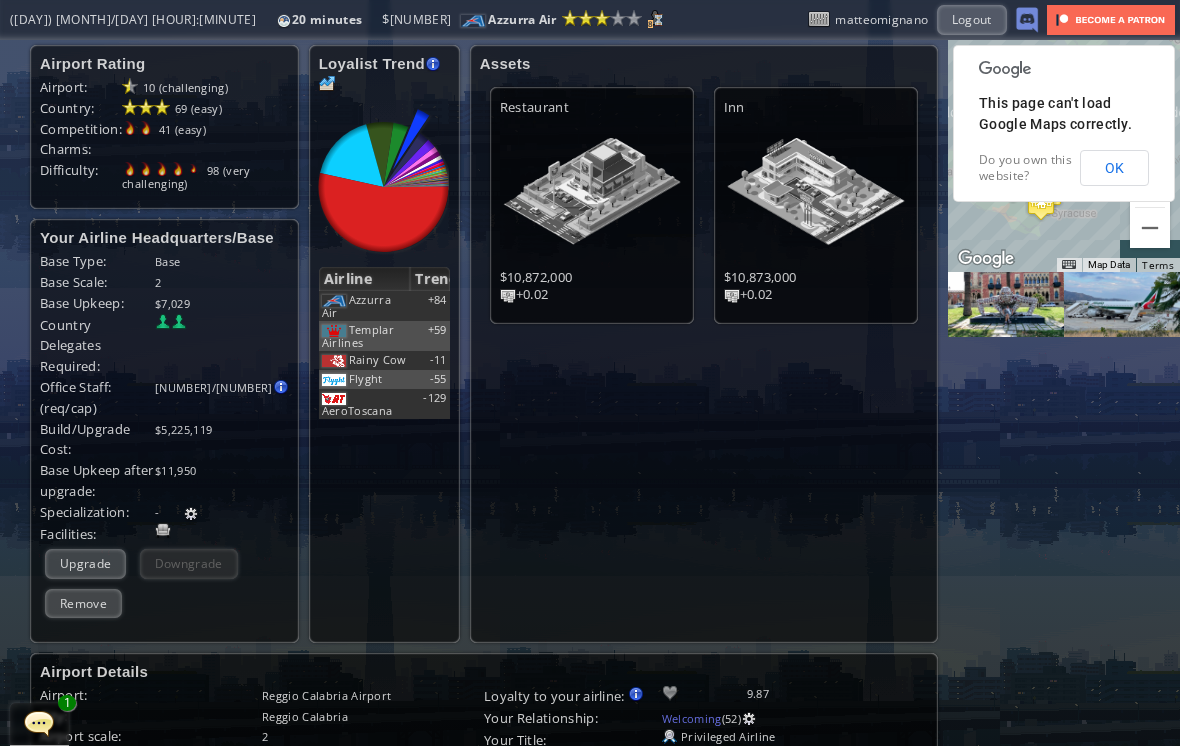 click at bounding box center [592, 191] 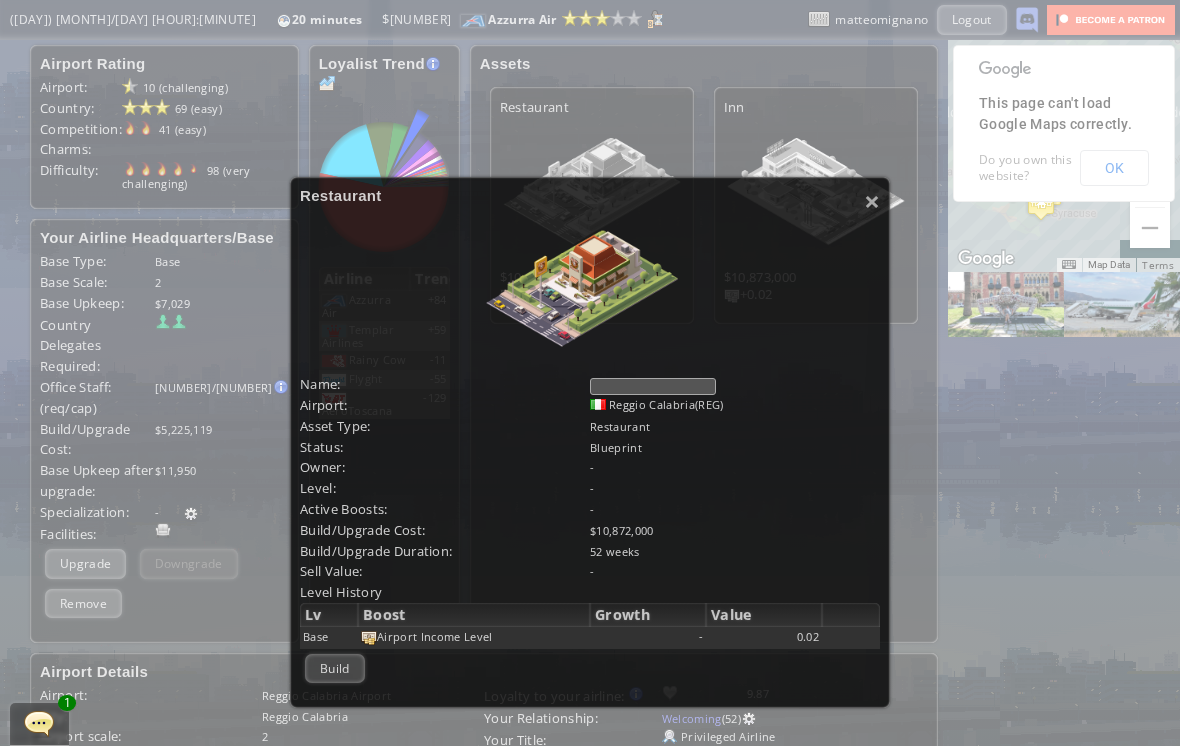click on "×" at bounding box center (872, 201) 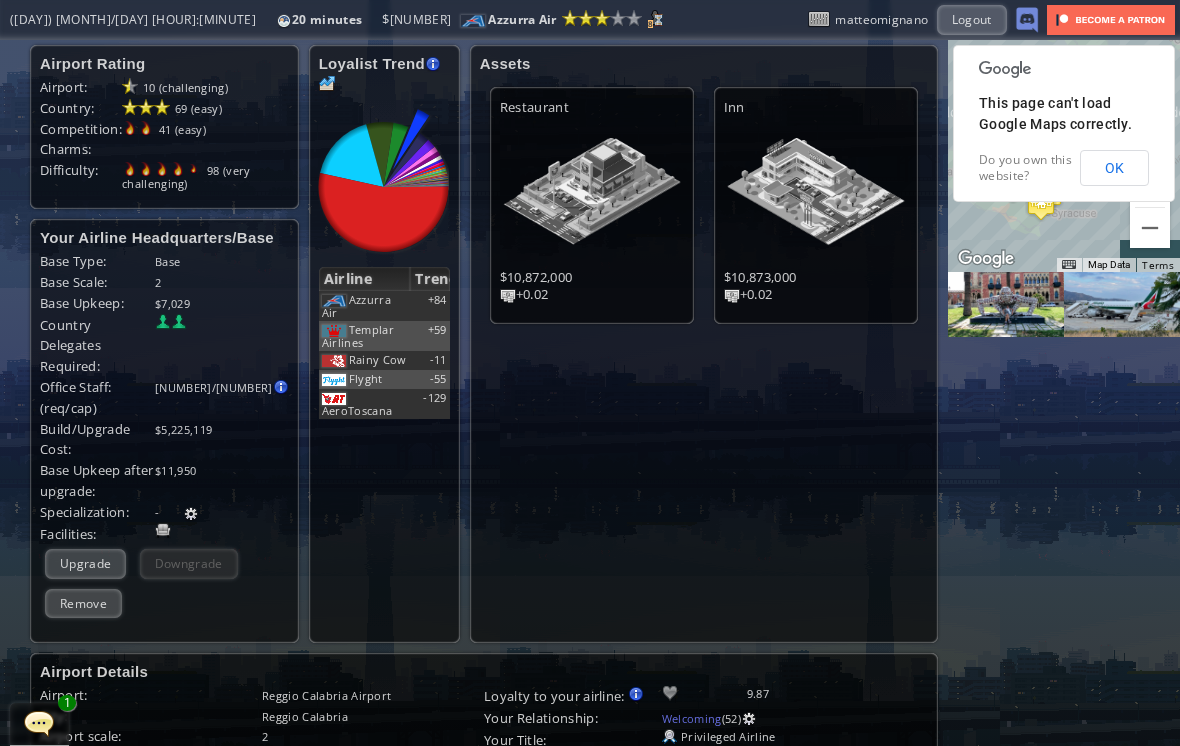 click at bounding box center [592, 191] 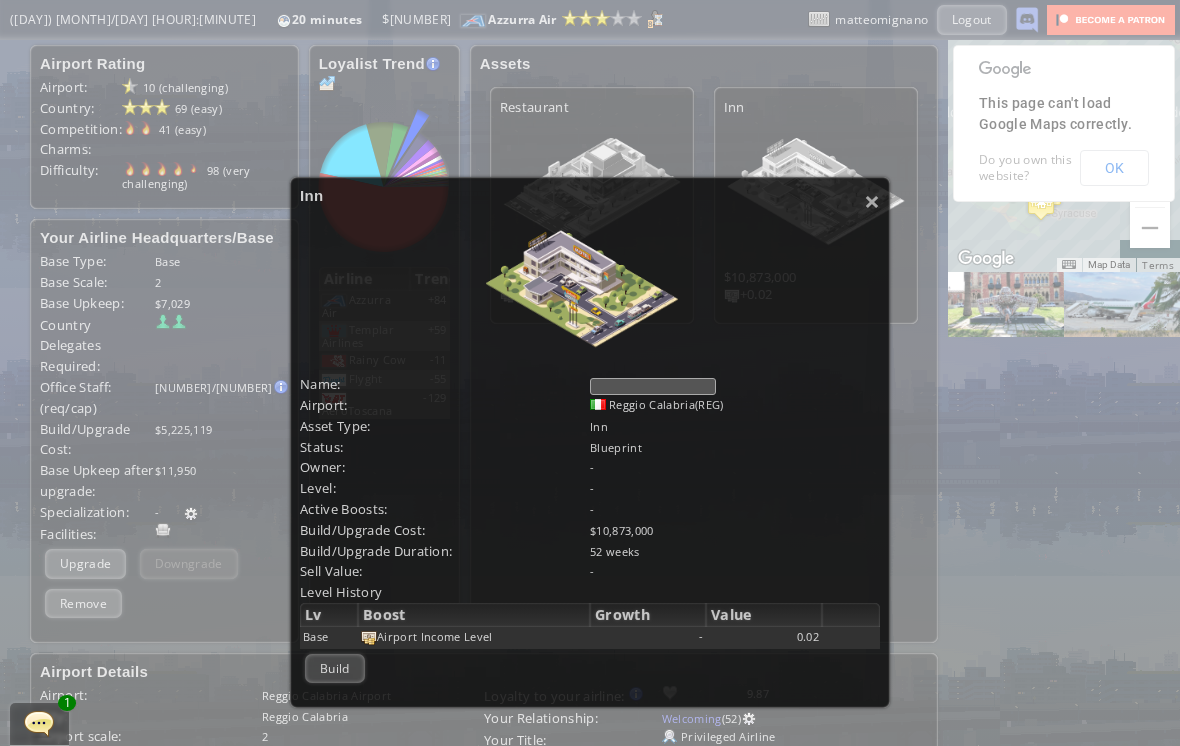 click at bounding box center [653, 386] 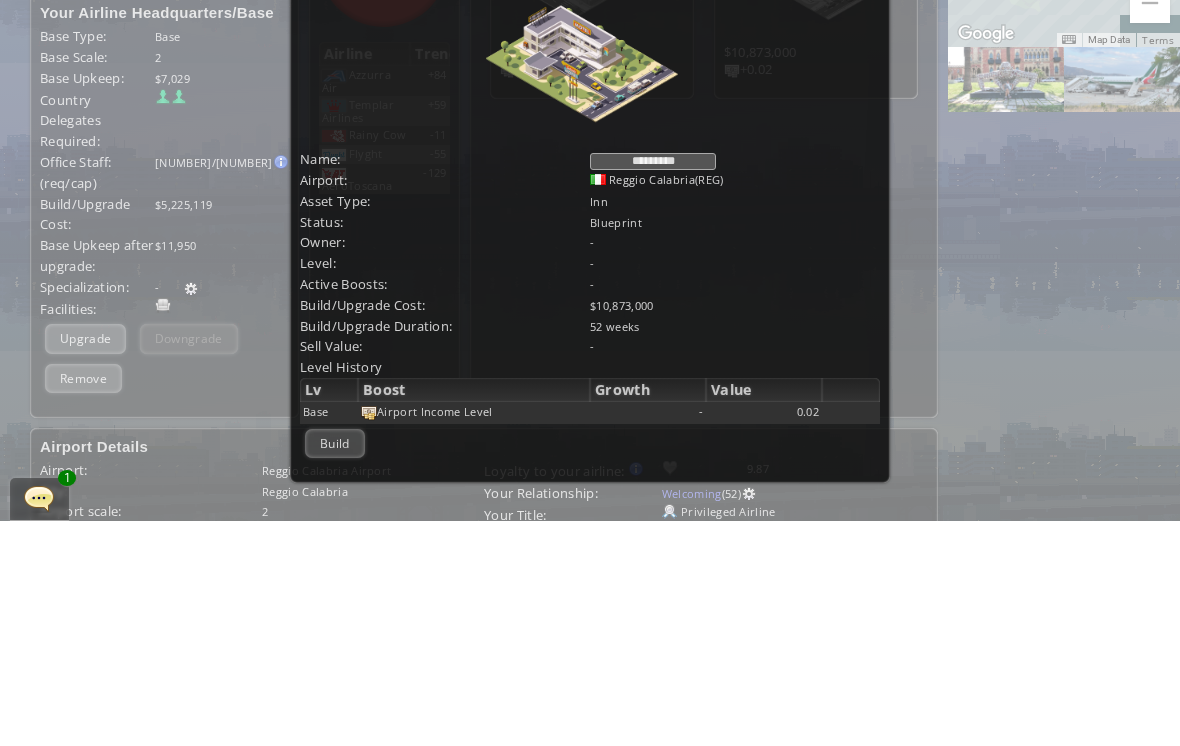 scroll, scrollTop: 31, scrollLeft: 0, axis: vertical 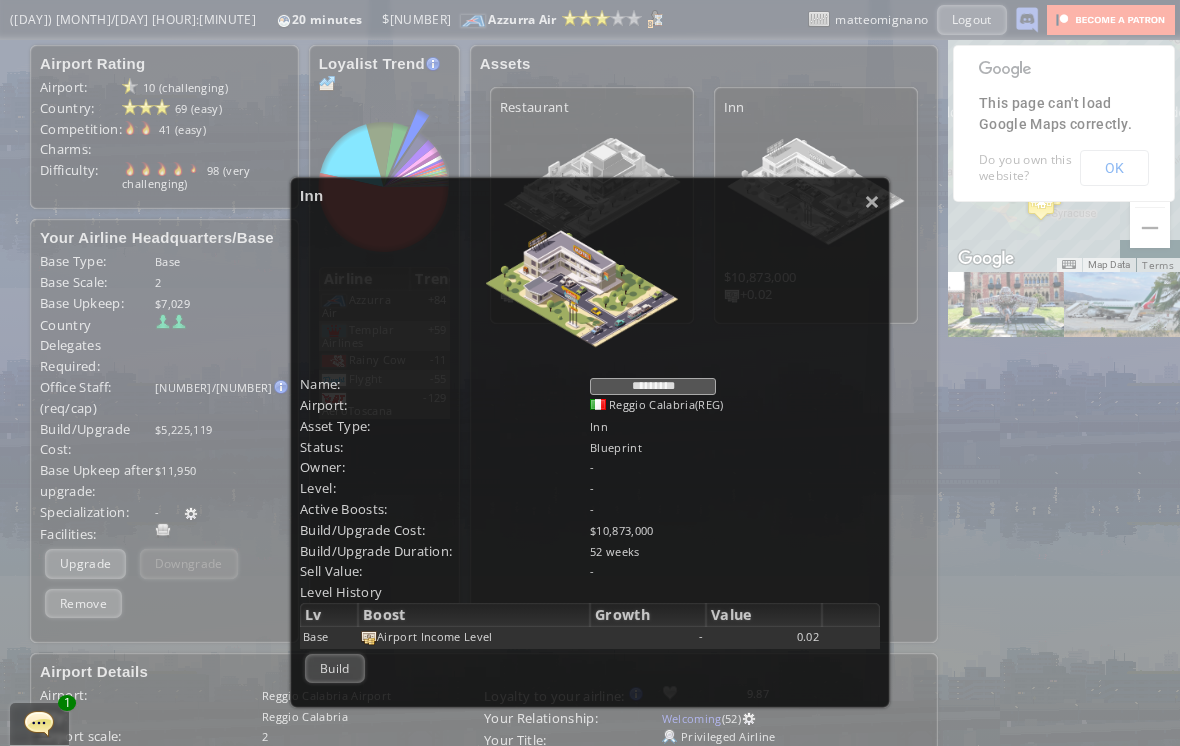 type on "*********" 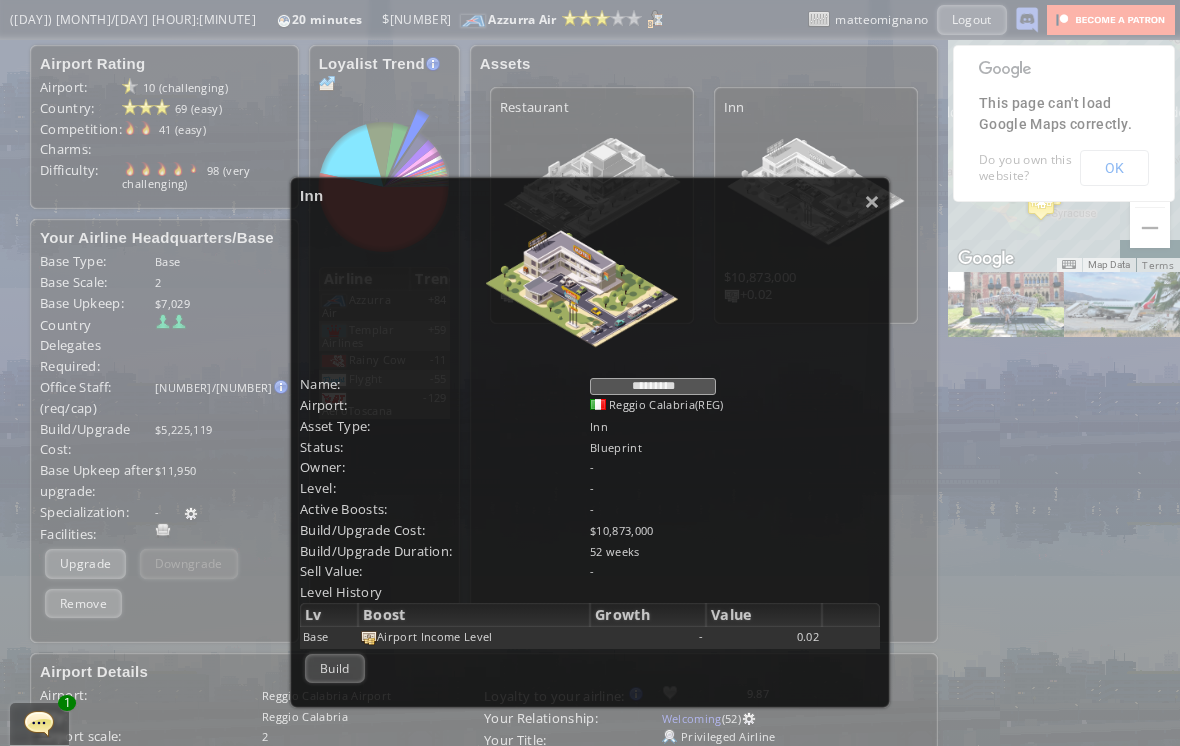 click on "Build" at bounding box center [335, 668] 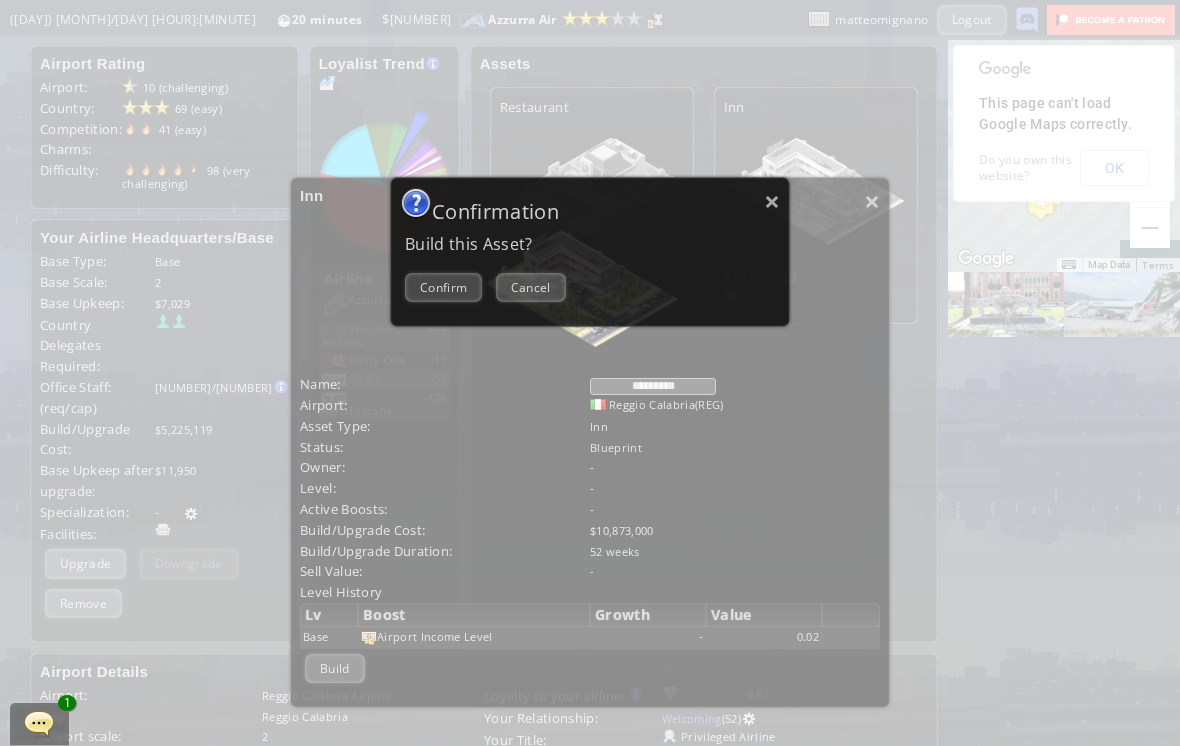 click on "Confirm" at bounding box center [443, 287] 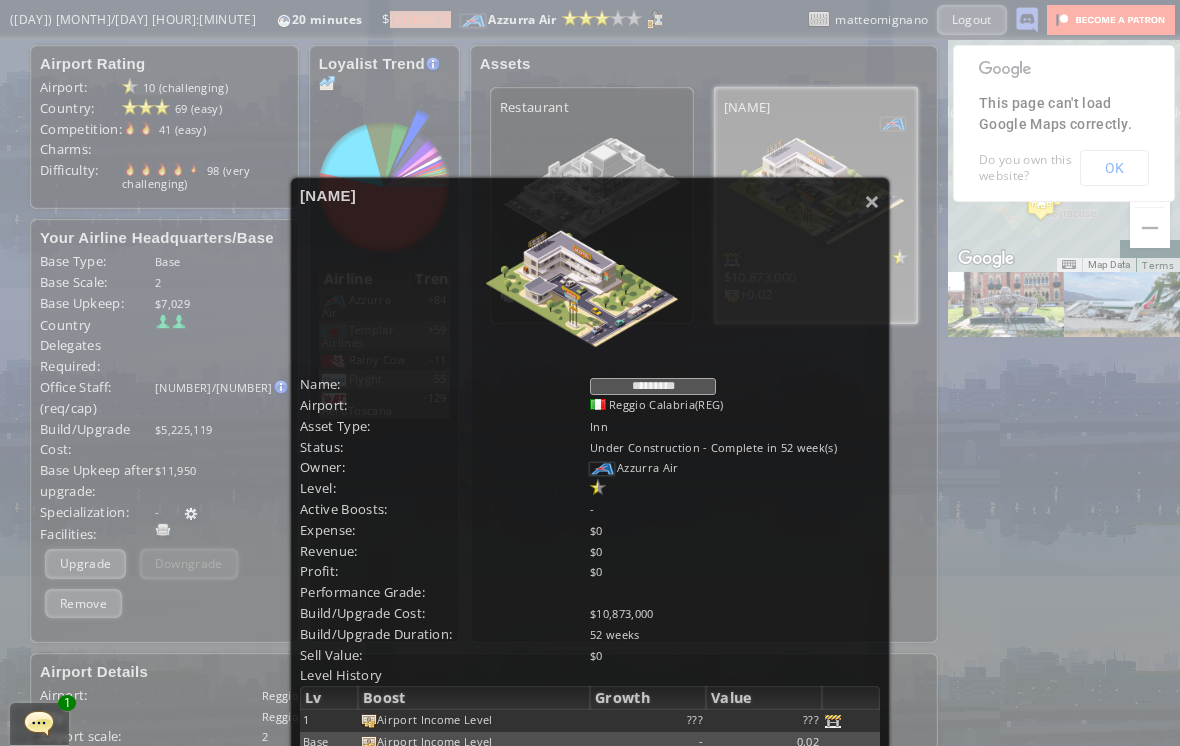 click on "[NAME]" at bounding box center (590, 195) 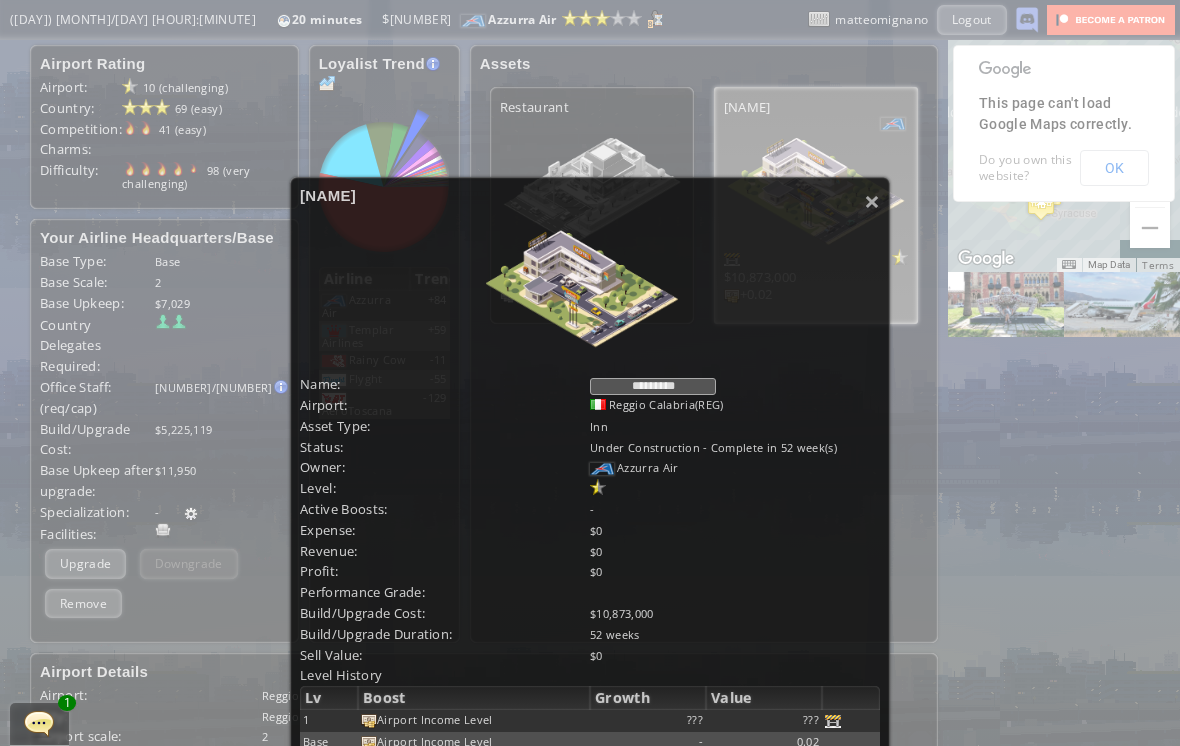 click on "×
[NAME]
Name:
[NAME]
*********
Airport:
[CITY]([CODE])
Asset Type:
[TYPE]
Status:
Under Construction - Complete in [NUMBER] week(s)
Owner:
[BRAND]
Level:
Active Boosts:
-
Expense:
$[NUMBER]
Revenue:
$[NUMBER]
Profit:
$[NUMBER]
Performance Grade:
Build/Upgrade Cost:
$[NUMBER]
Build/Upgrade Duration:
[NUMBER] weeks
Sell Value:
$[NUMBER]
Visitors by Air
Country
Passenger Type
[NUMBER]" at bounding box center (590, 495) 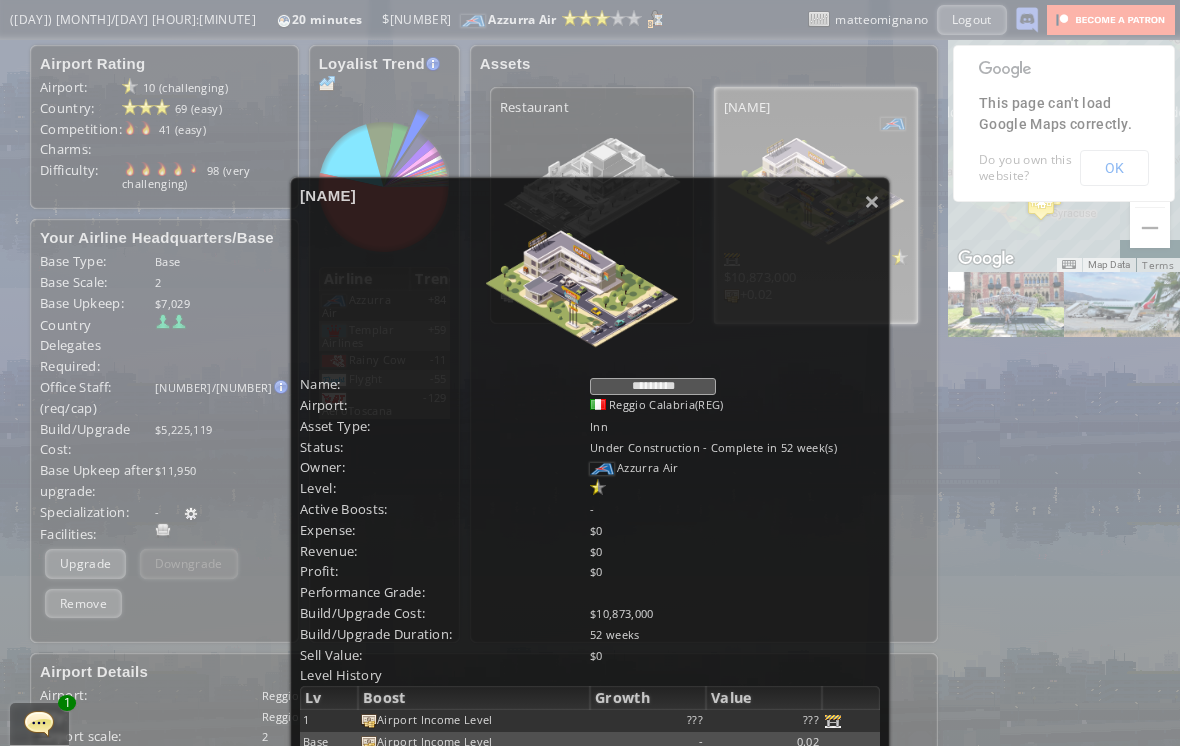 click on "×" at bounding box center (872, 201) 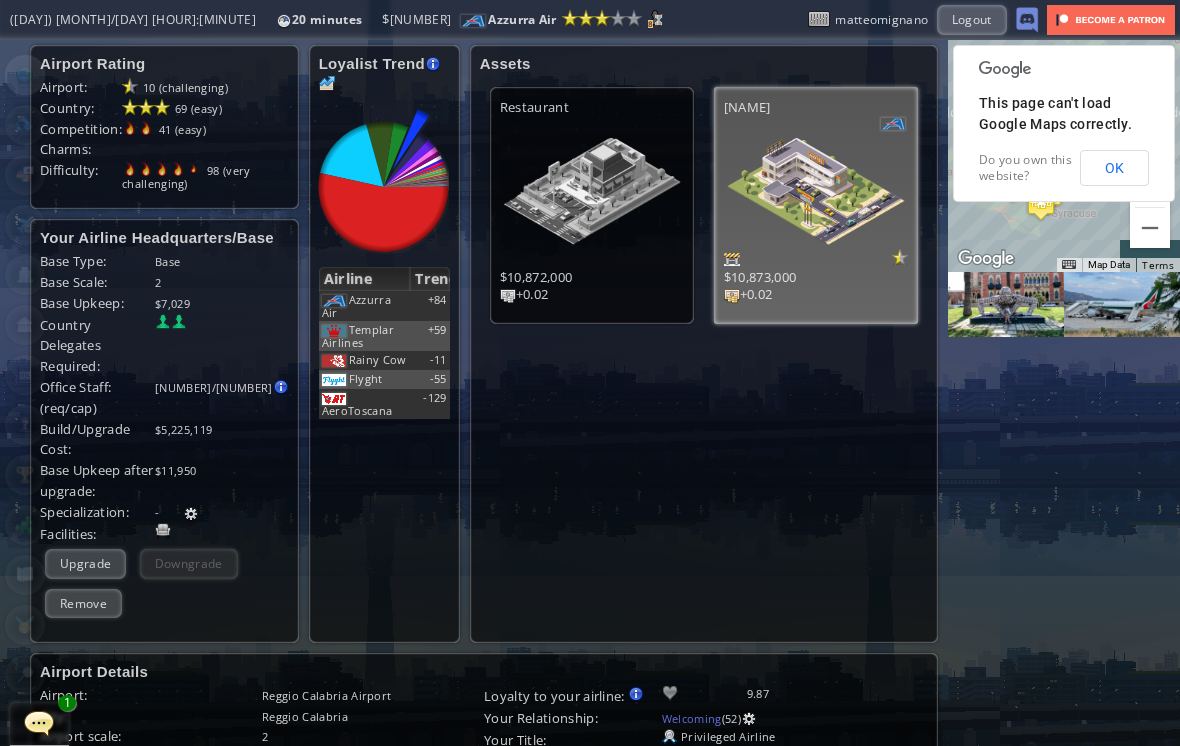 scroll, scrollTop: 0, scrollLeft: 0, axis: both 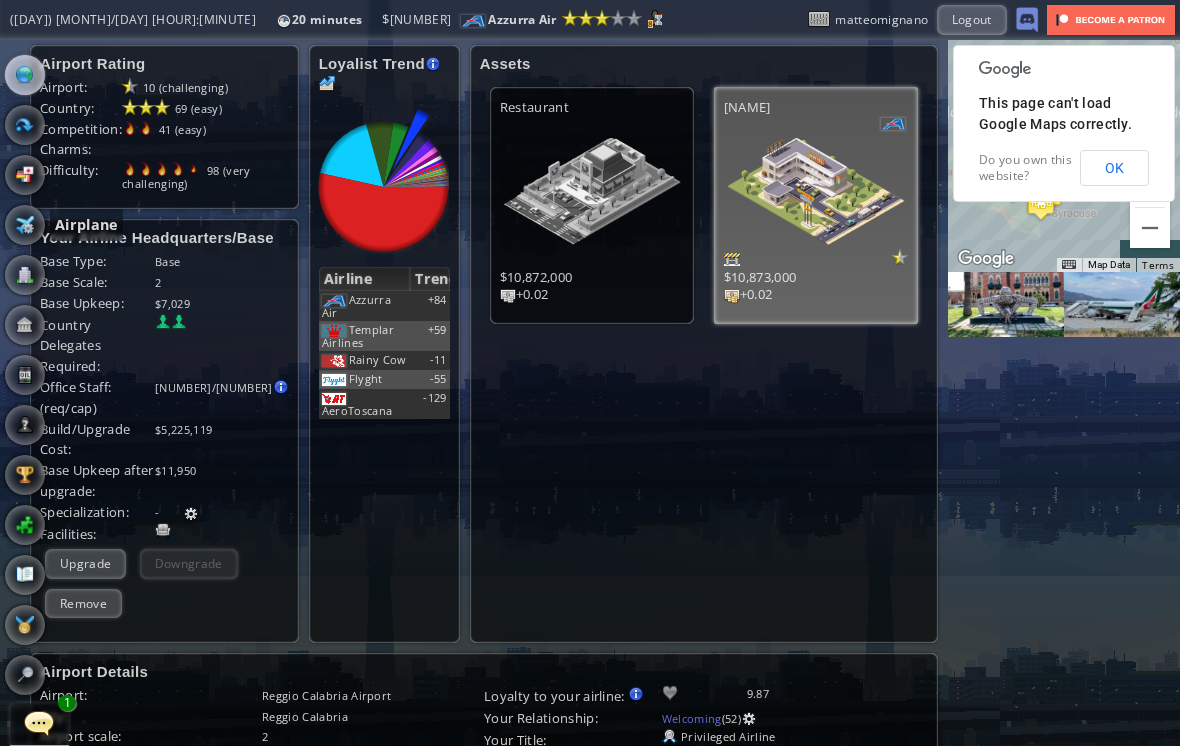 click at bounding box center [25, 225] 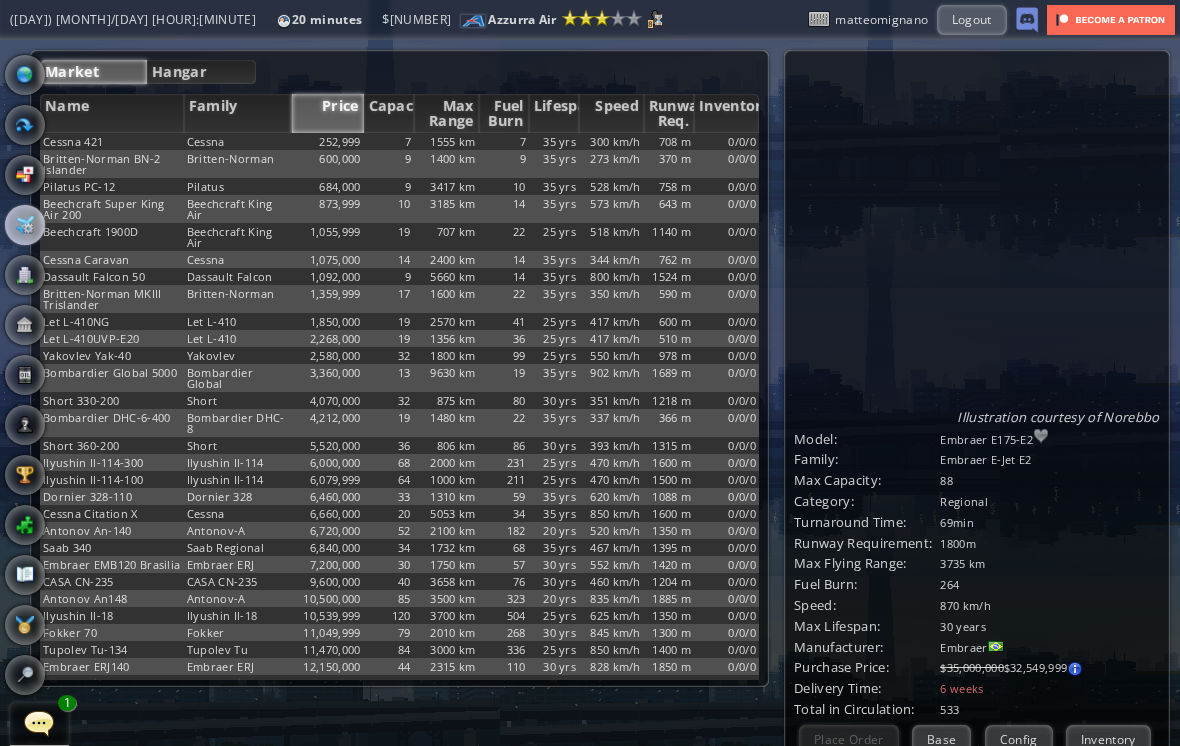 click at bounding box center (25, 75) 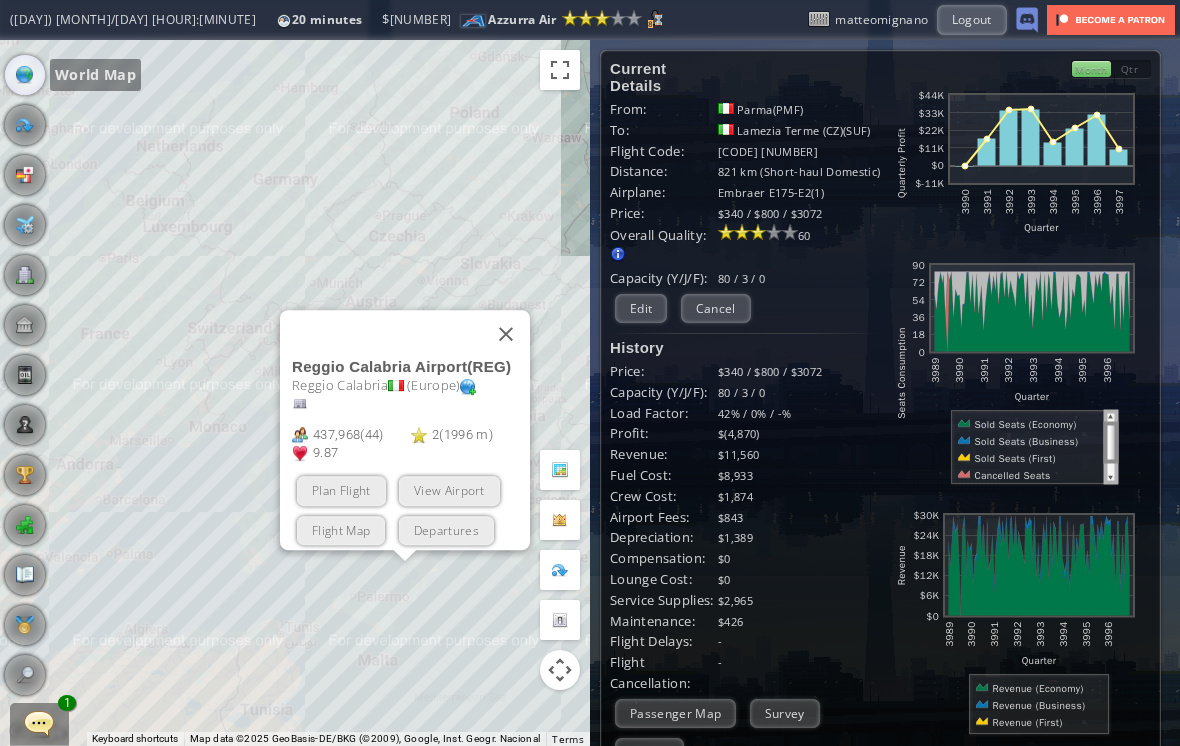 click at bounding box center [506, 334] 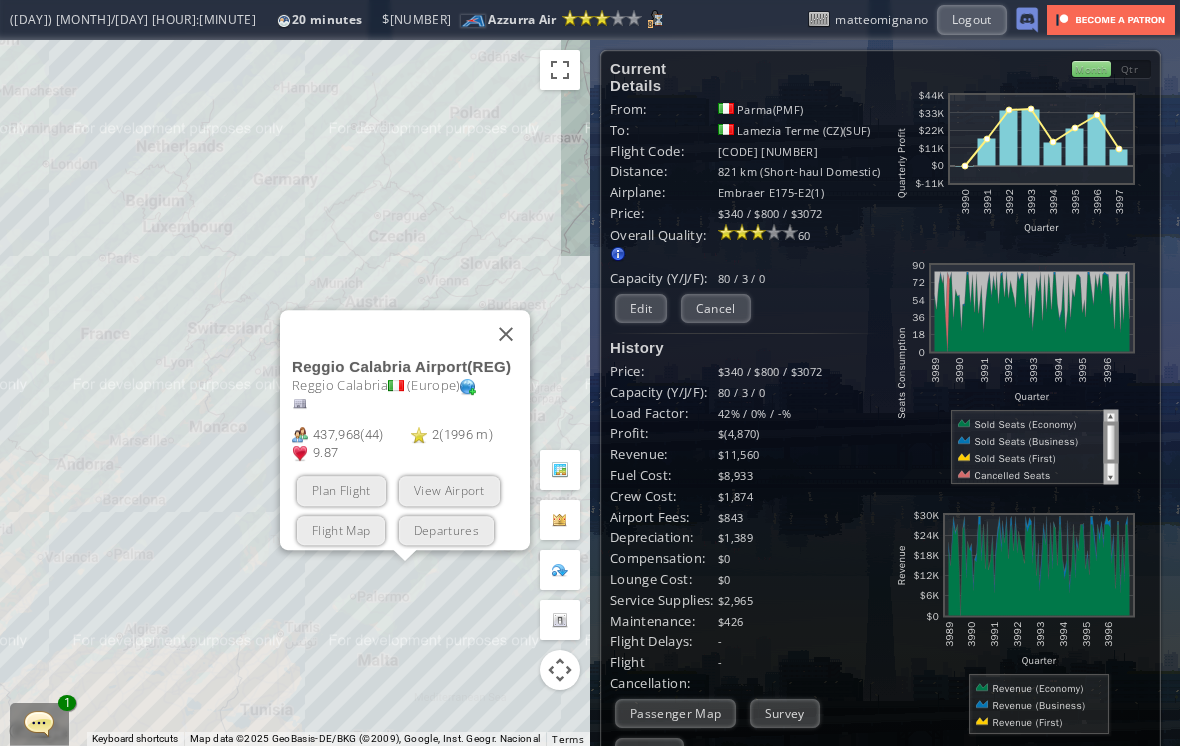 click at bounding box center [506, 334] 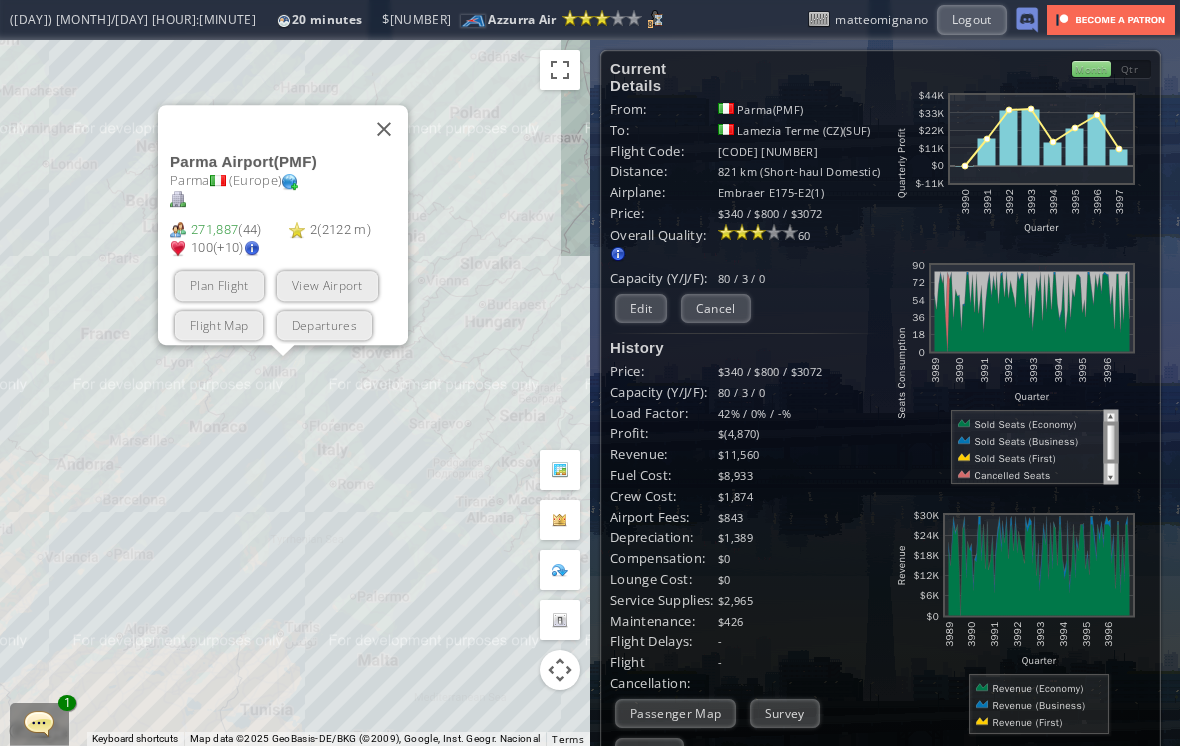 click at bounding box center (384, 129) 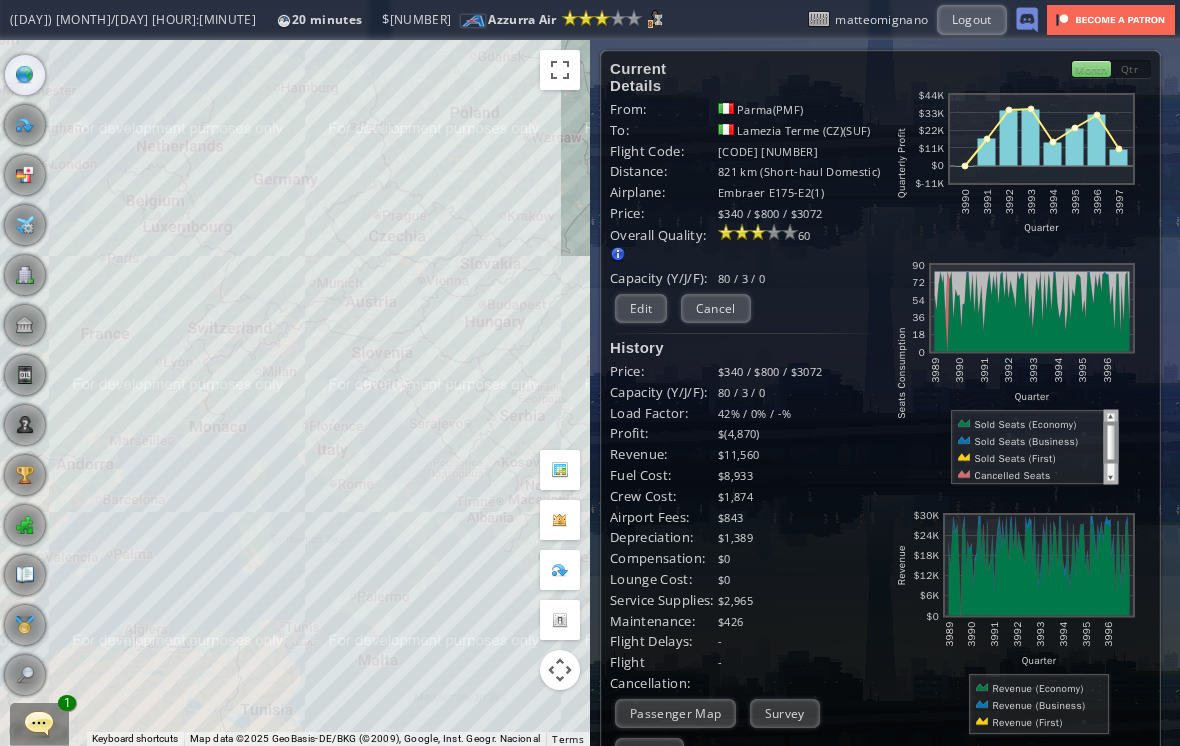 click at bounding box center [25, 125] 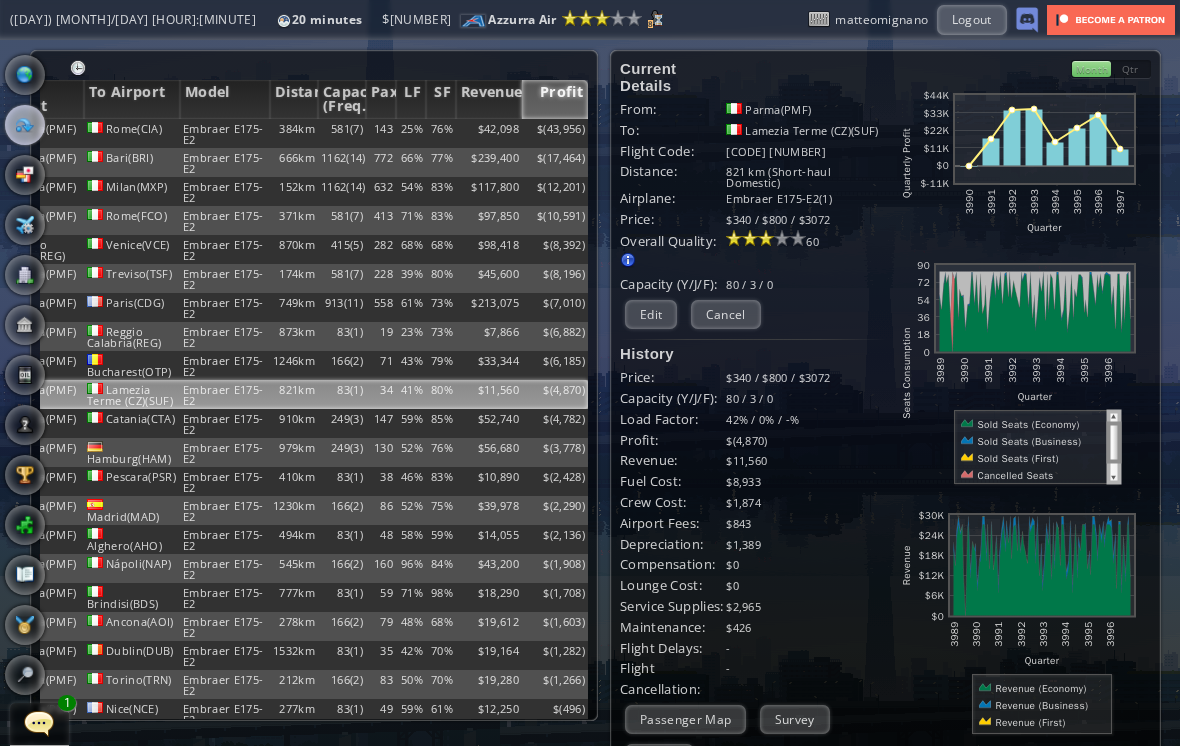 click on "Capacity (Freq.)" at bounding box center (342, 99) 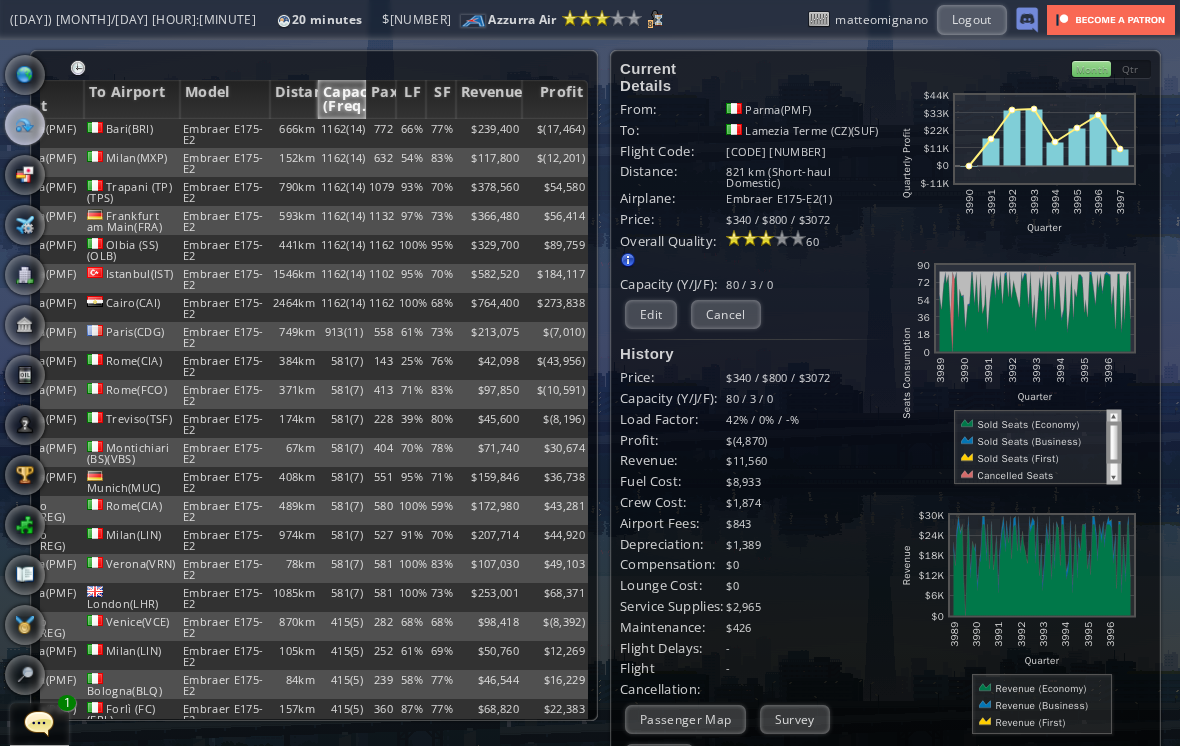 click on "Capacity (Freq.)" at bounding box center [342, 99] 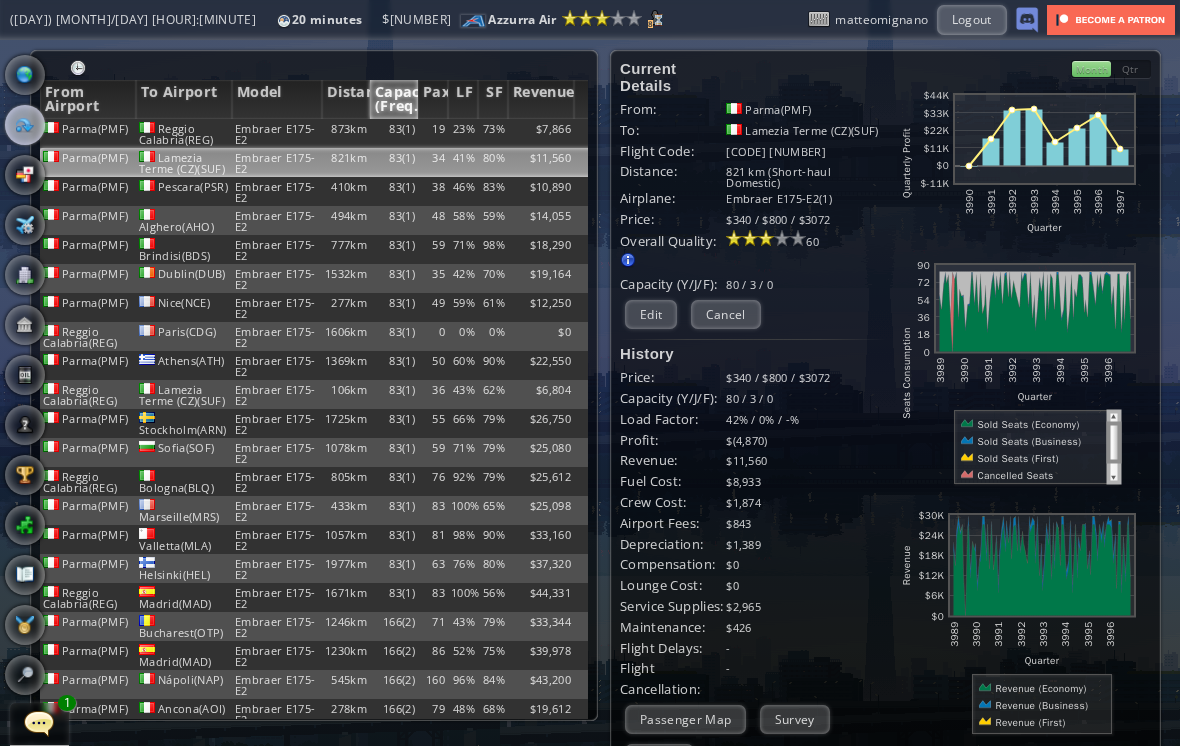 scroll, scrollTop: 0, scrollLeft: 0, axis: both 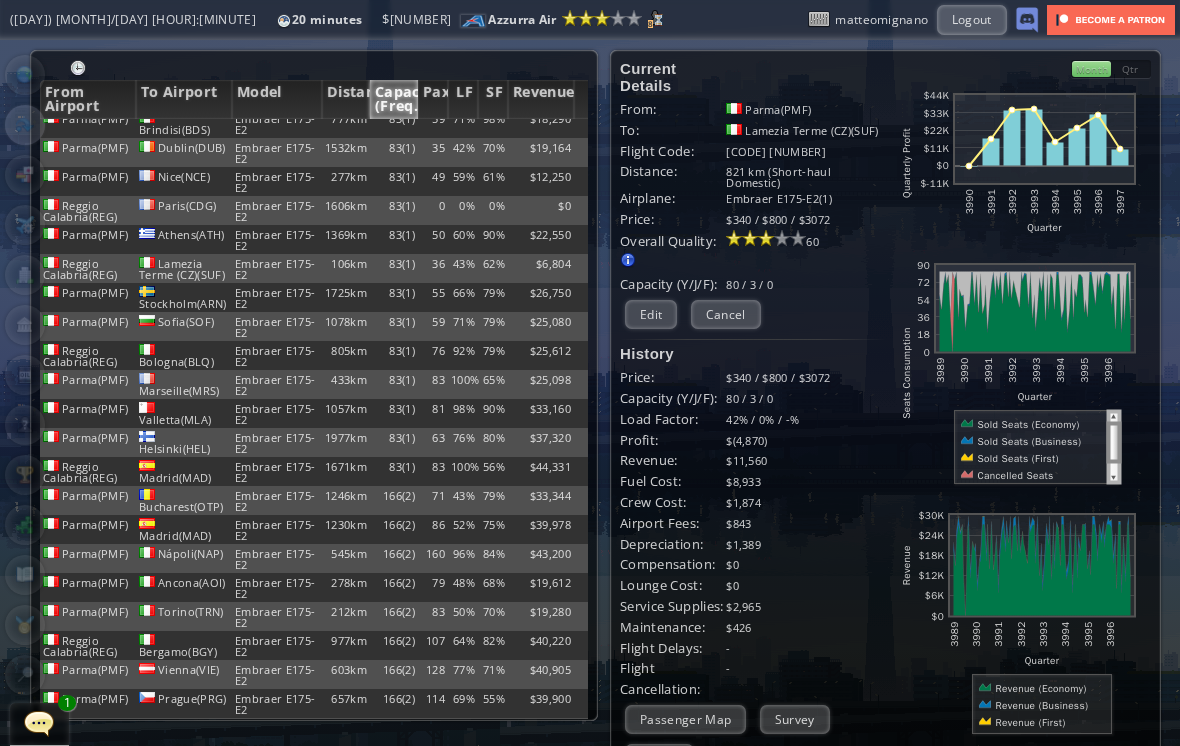 click on "Embraer E175-E2" at bounding box center (277, 7) 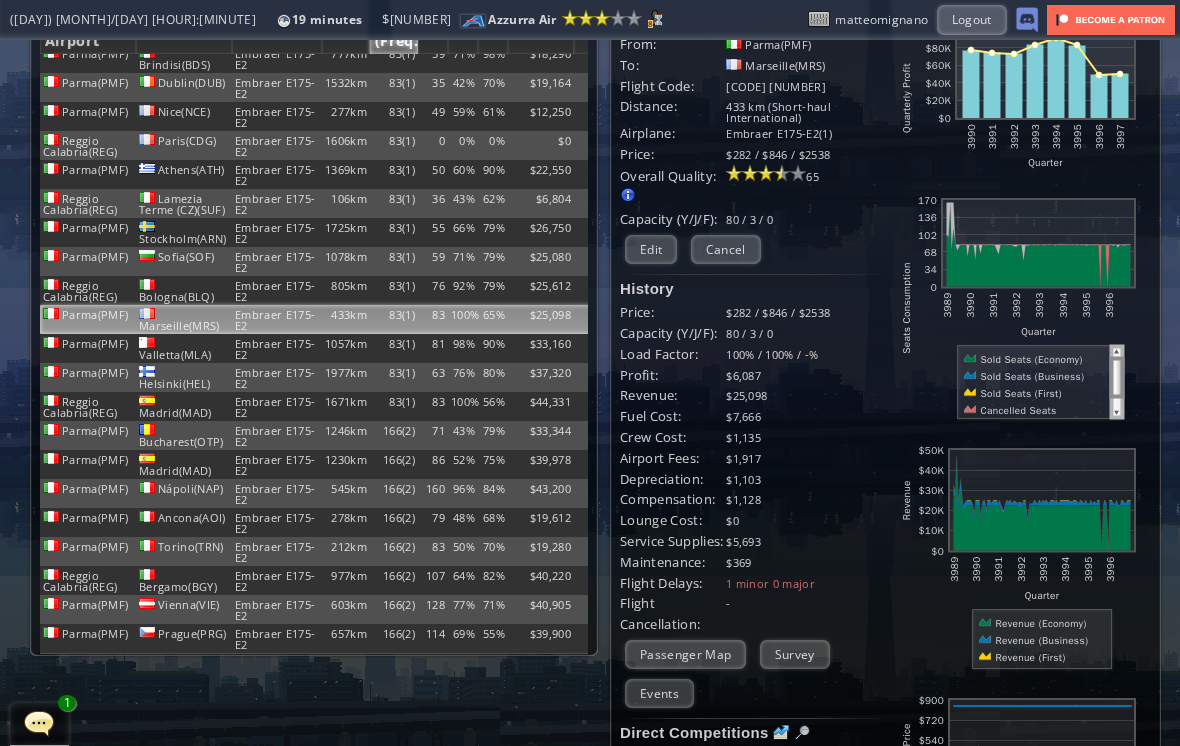 scroll, scrollTop: 106, scrollLeft: 0, axis: vertical 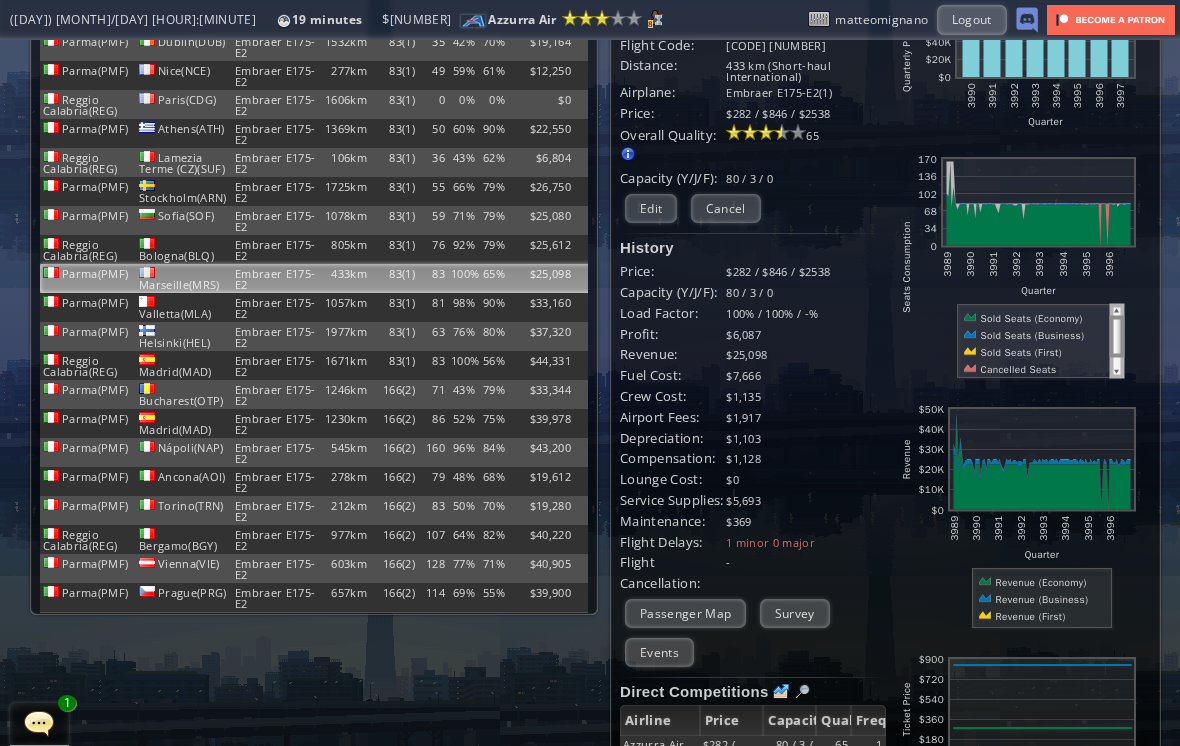 click on "Events" at bounding box center [659, 652] 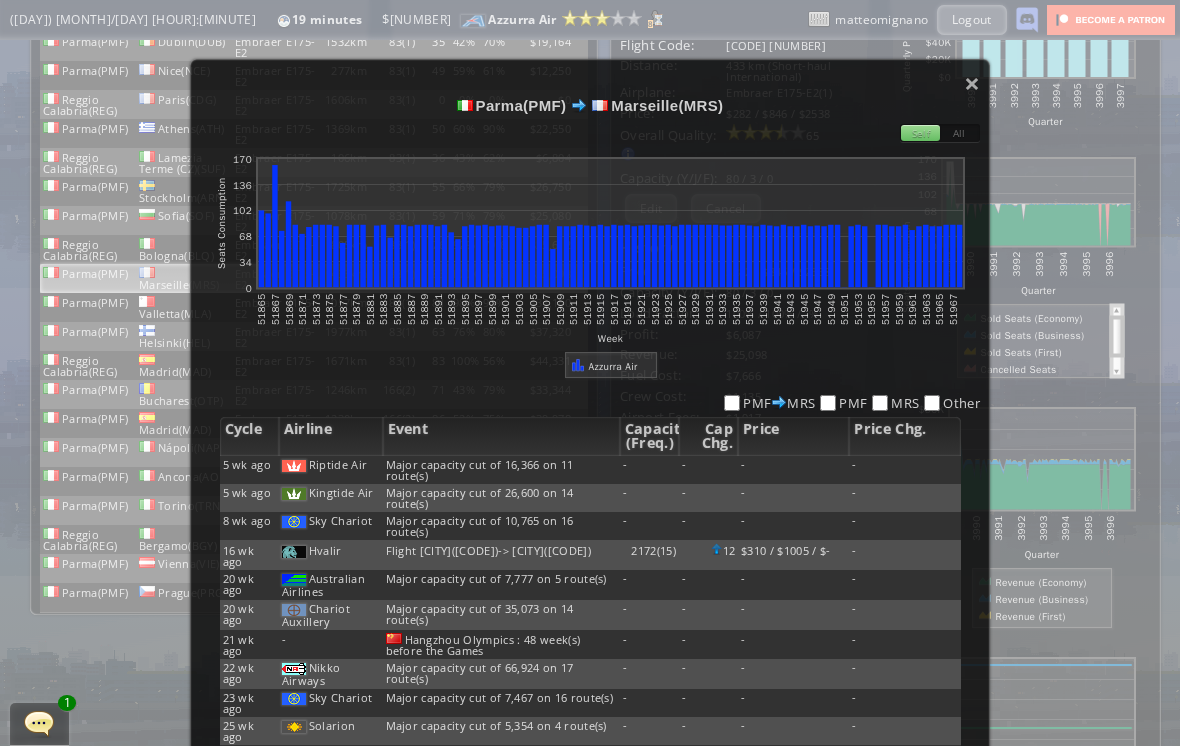 click on "×" at bounding box center [972, 83] 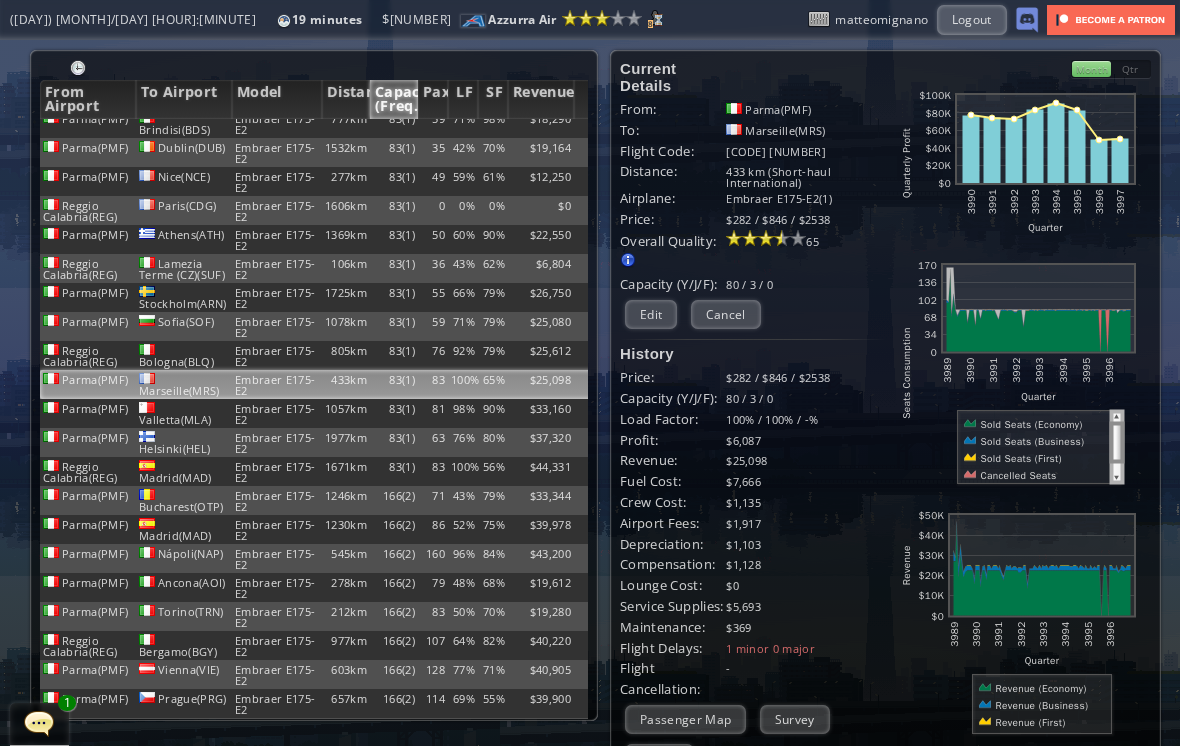scroll, scrollTop: 0, scrollLeft: 0, axis: both 